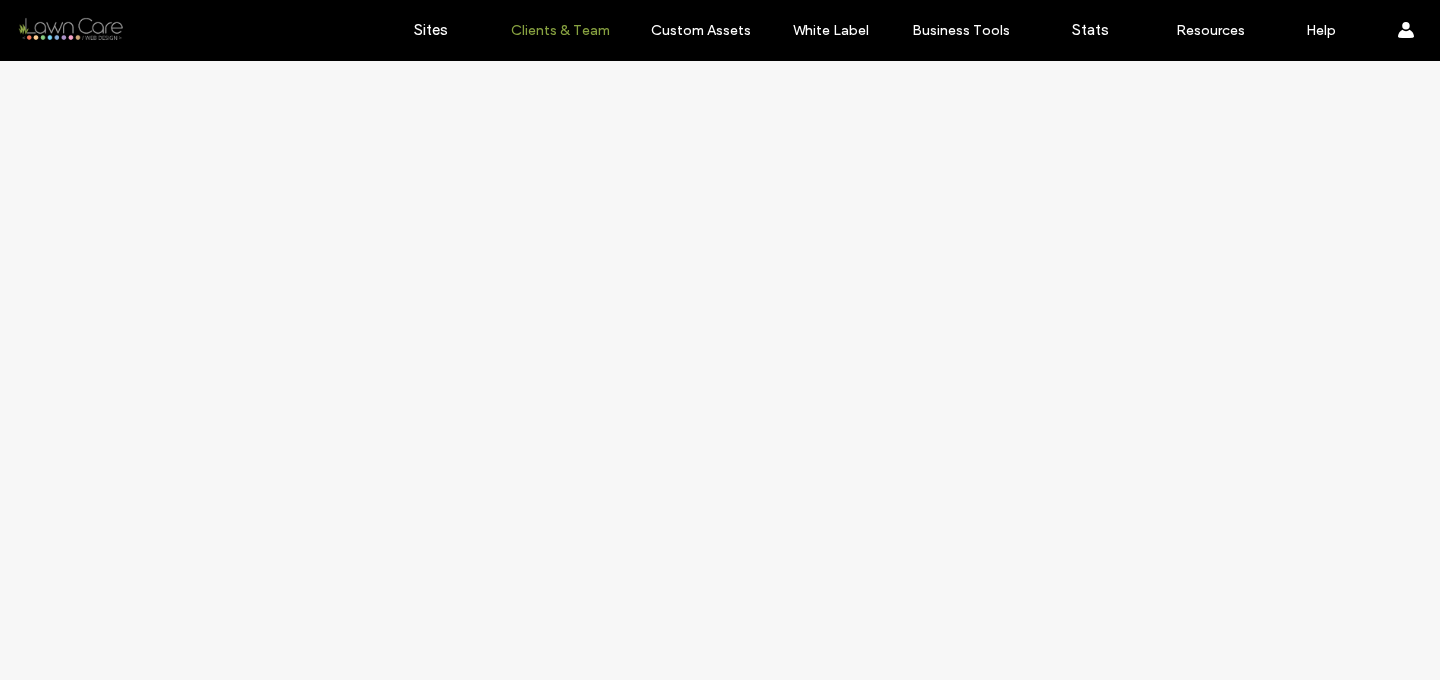 scroll, scrollTop: 0, scrollLeft: 0, axis: both 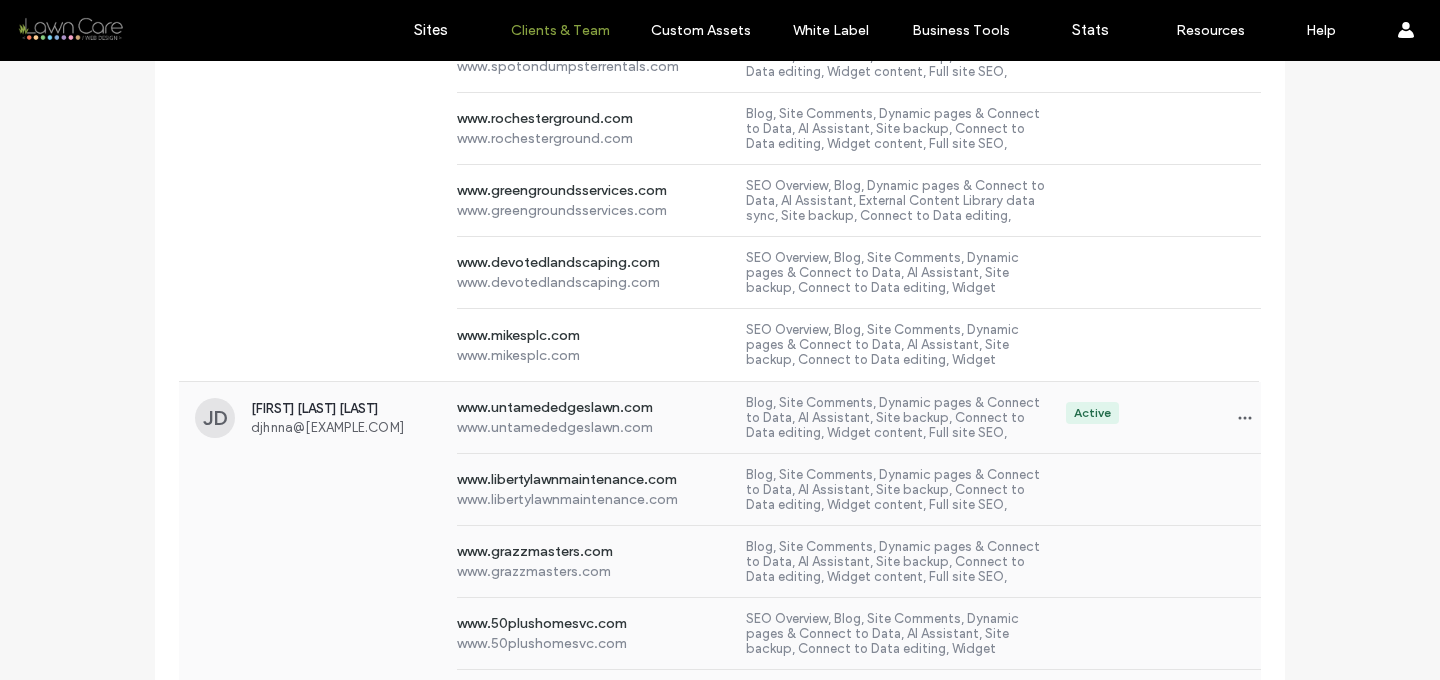 click on "www.grazzmasters.com www.grazzmasters.com Blog, Site Comments, Dynamic pages & Connect to Data, AI Assistant, Site backup, Connect to Data editing, Widget content, Full site SEO, Content Library, Site personalization, Dev Mode, Flex sections, Editor" at bounding box center [720, 562] 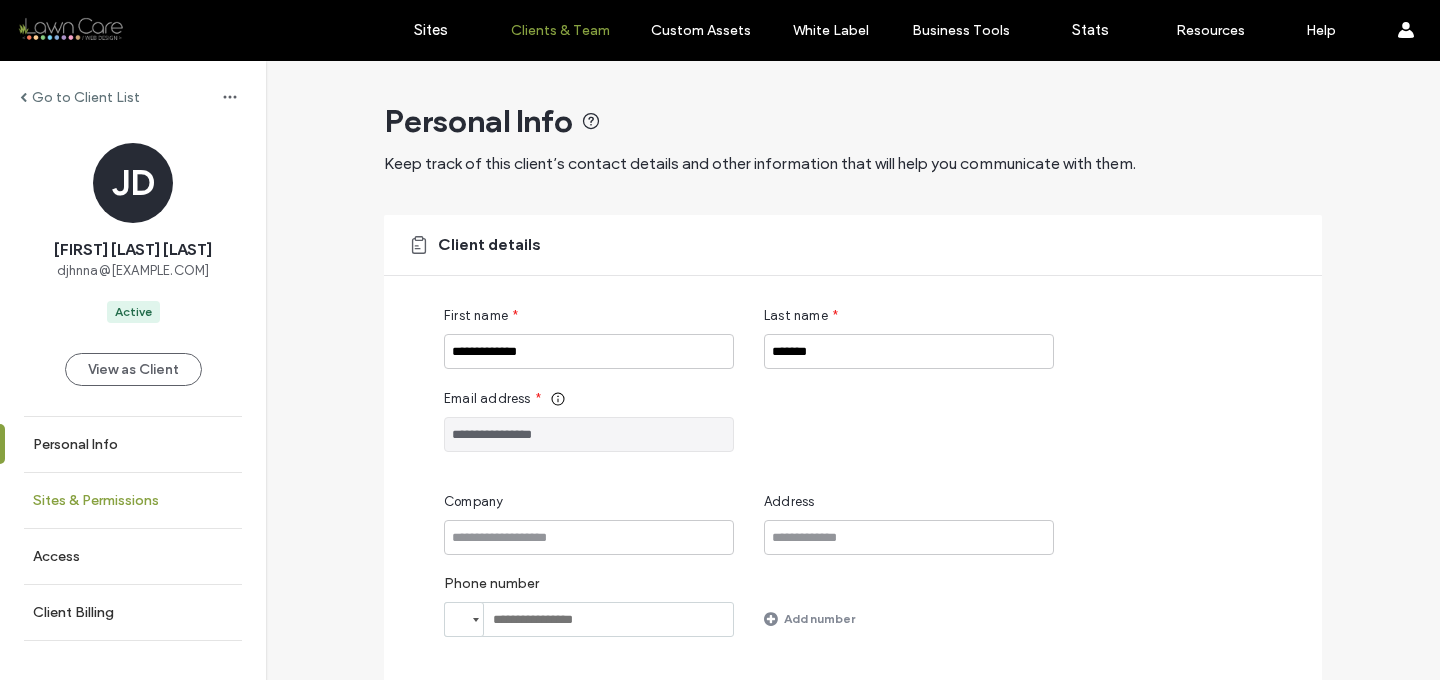 click on "Sites & Permissions" at bounding box center [96, 500] 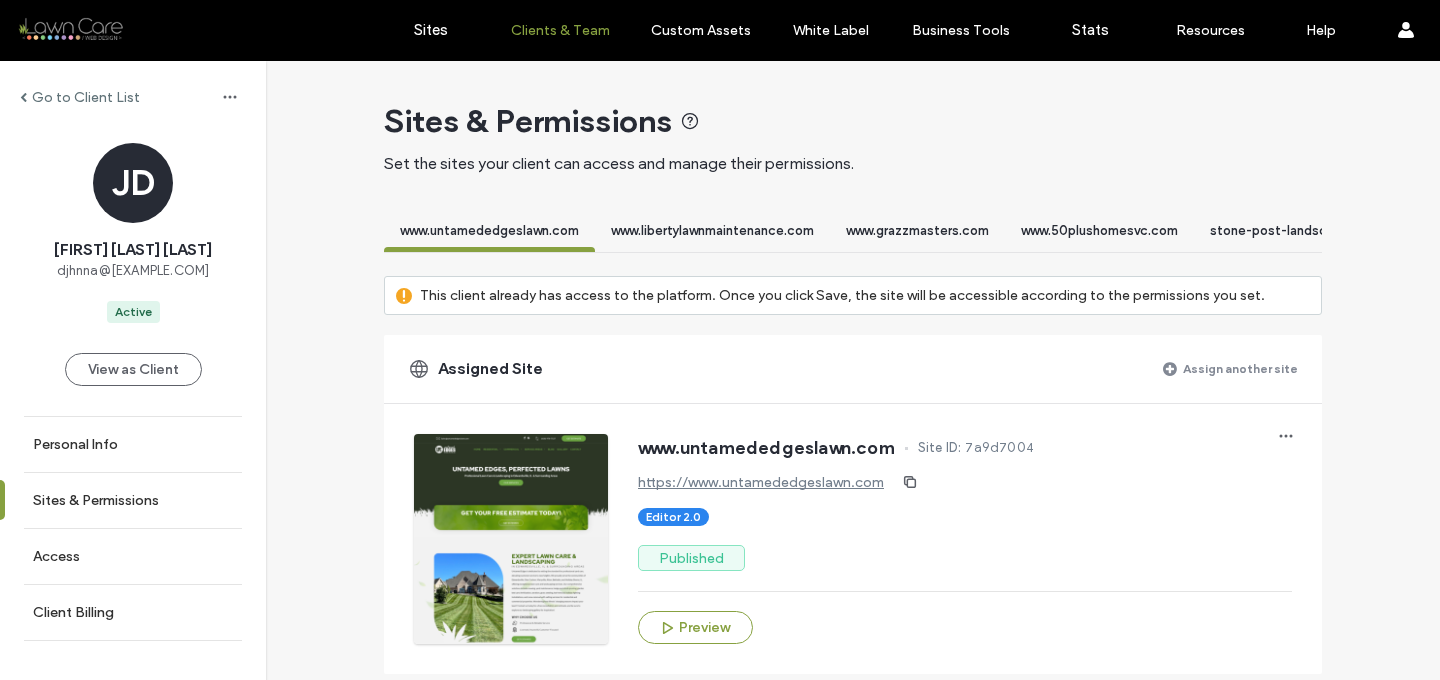 click on "Assign another site" at bounding box center [1240, 368] 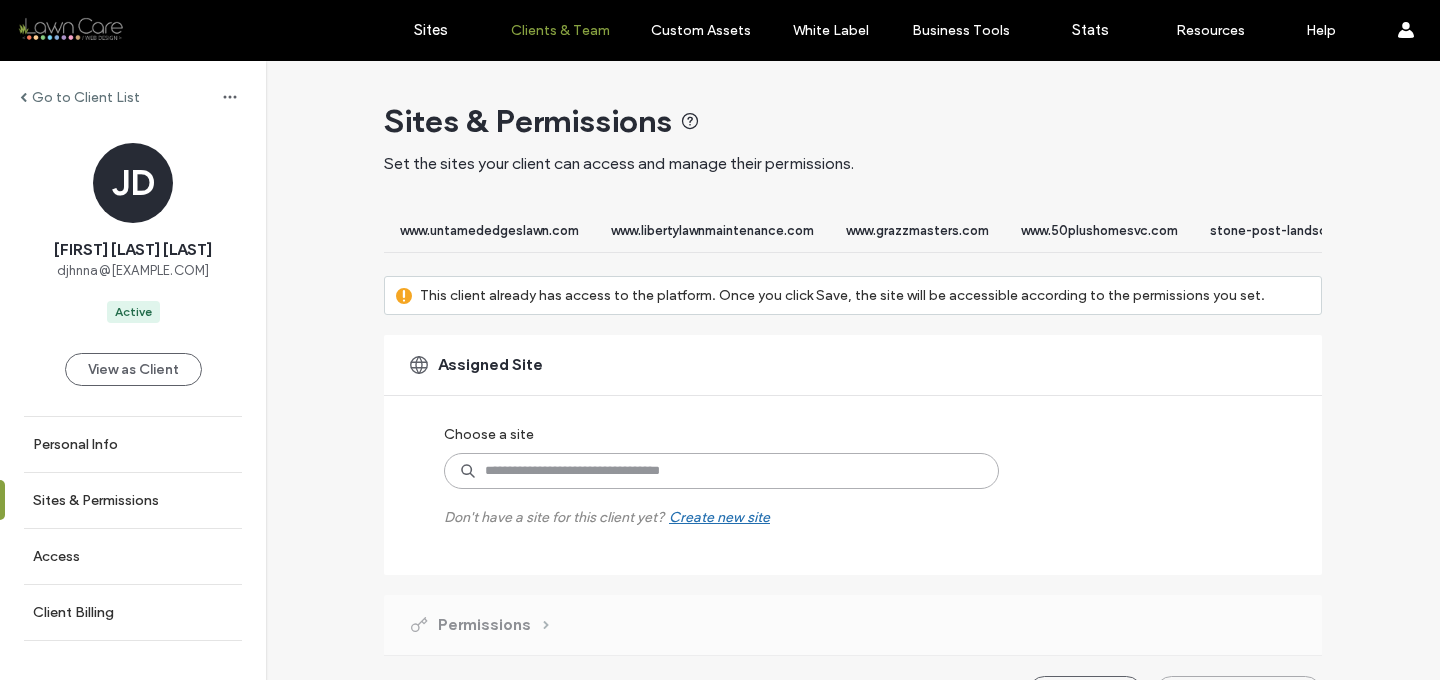 click at bounding box center (721, 471) 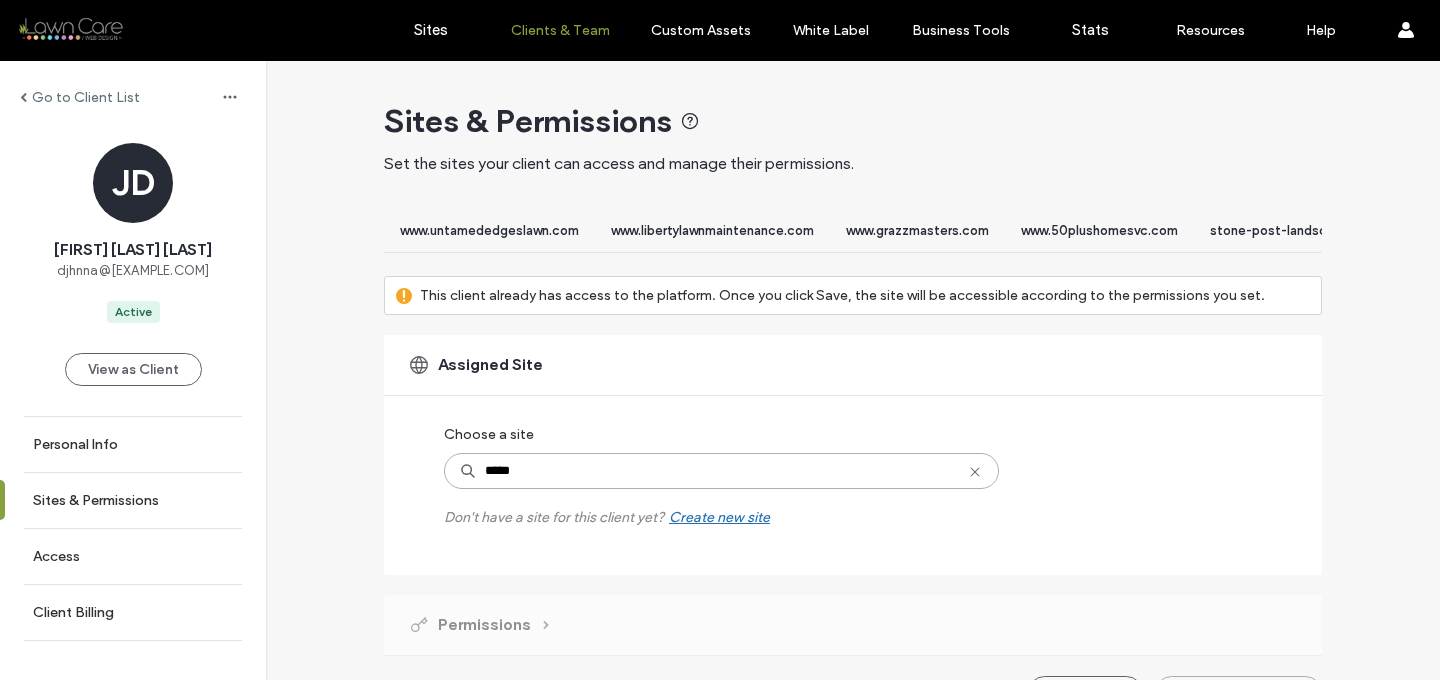 type on "******" 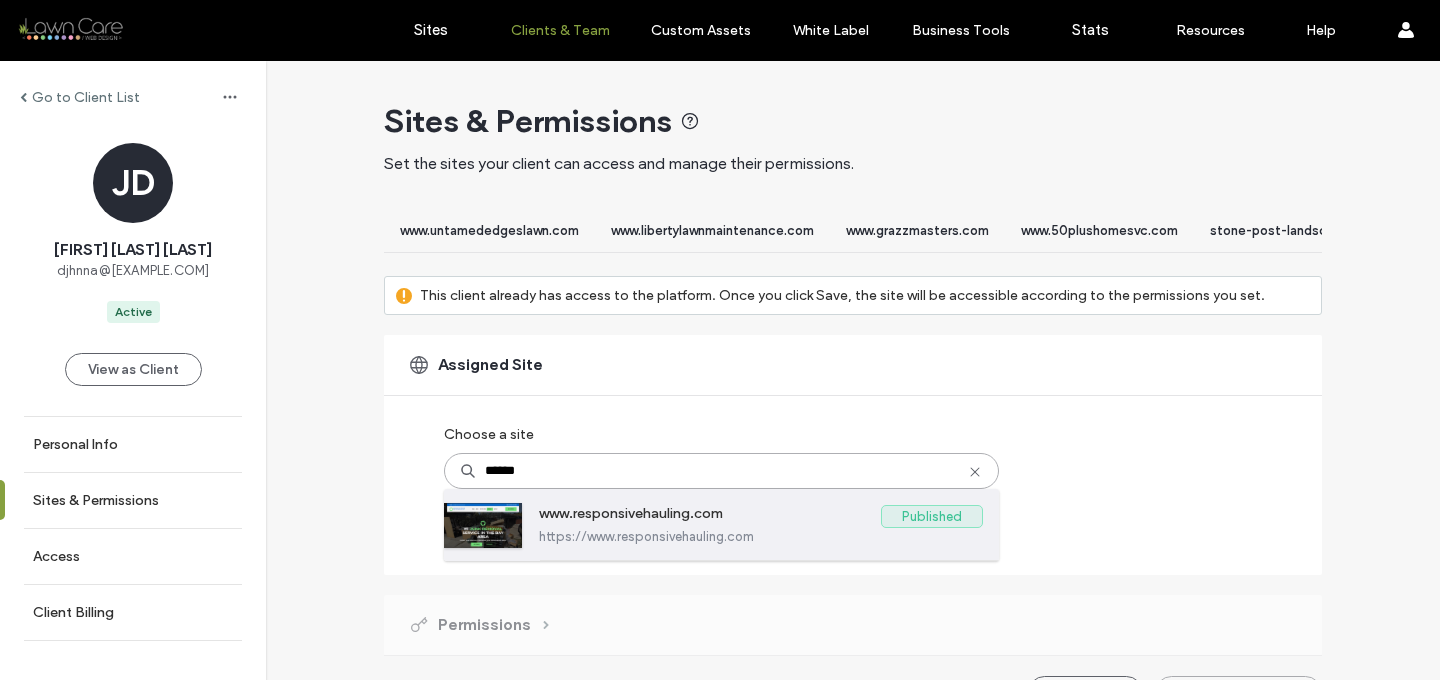 click on "www.responsivehauling.com Published https://www.responsivehauling.com" at bounding box center (761, 524) 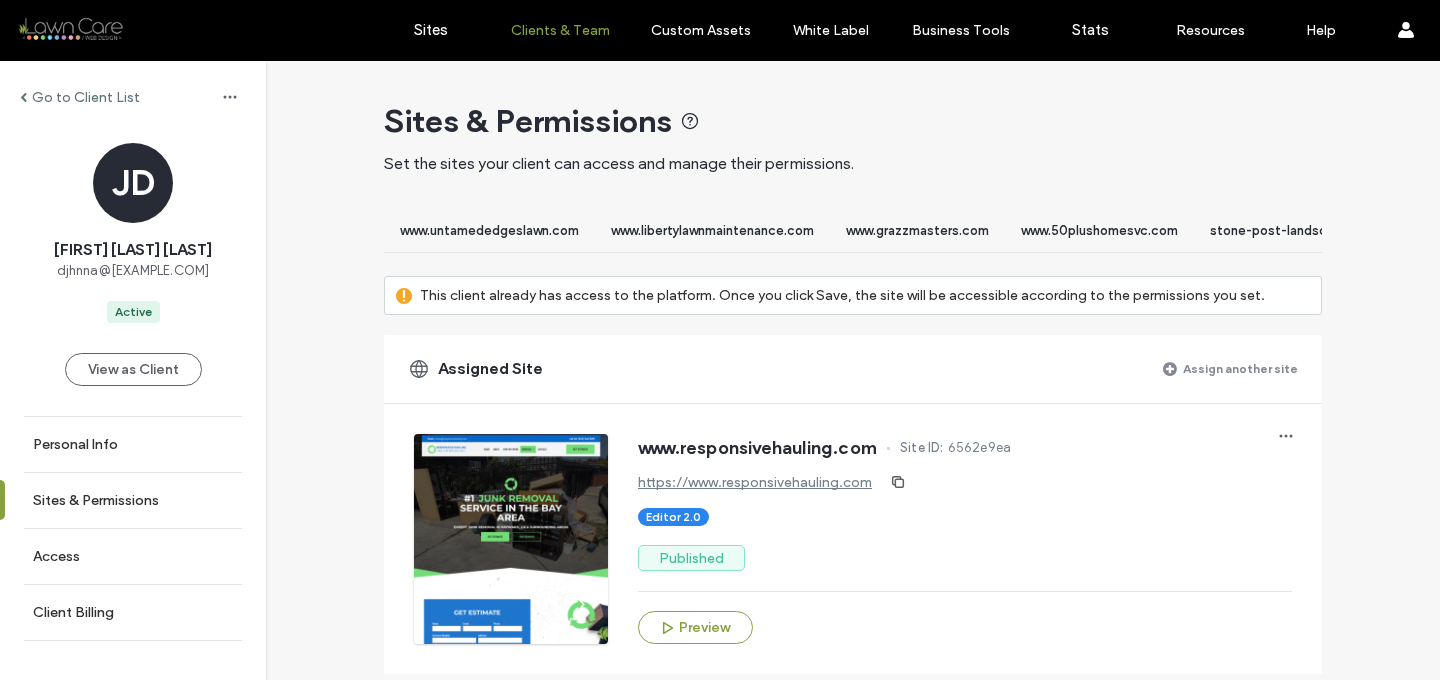 scroll, scrollTop: 1903, scrollLeft: 0, axis: vertical 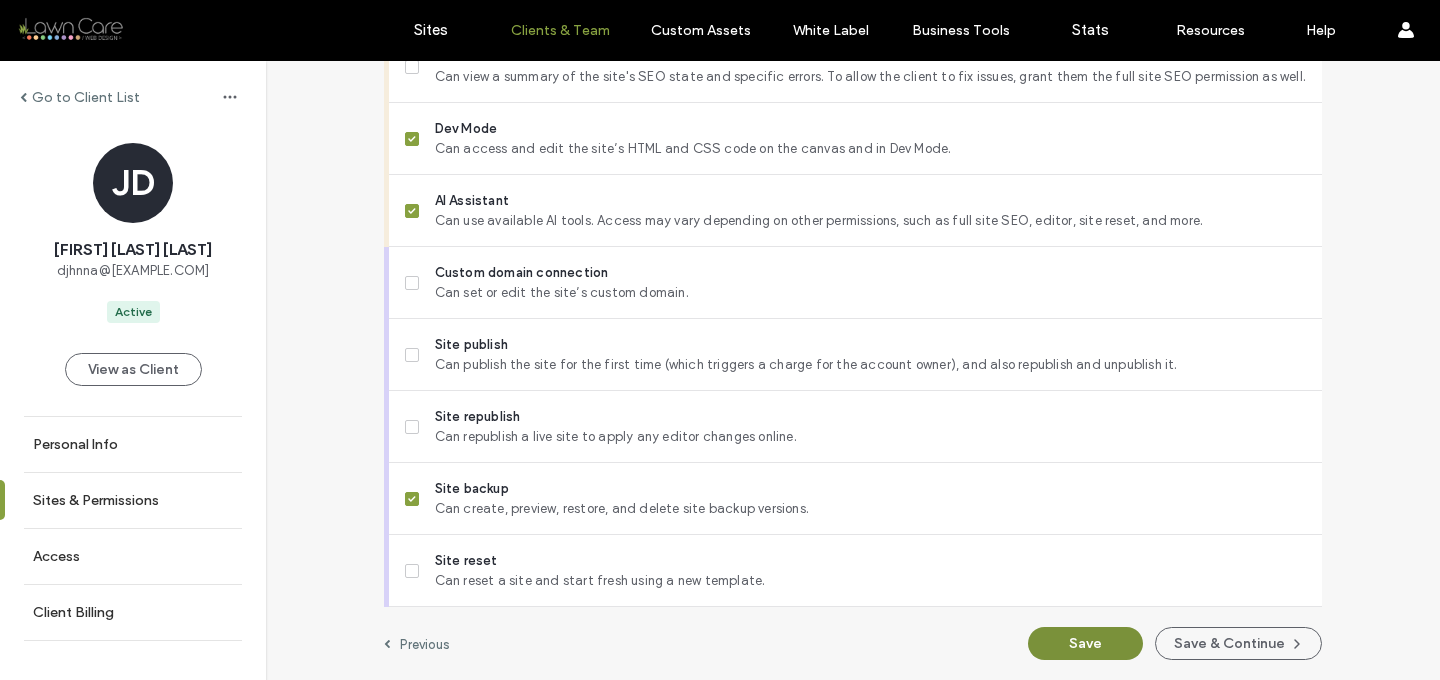 click on "Save" at bounding box center (1085, 643) 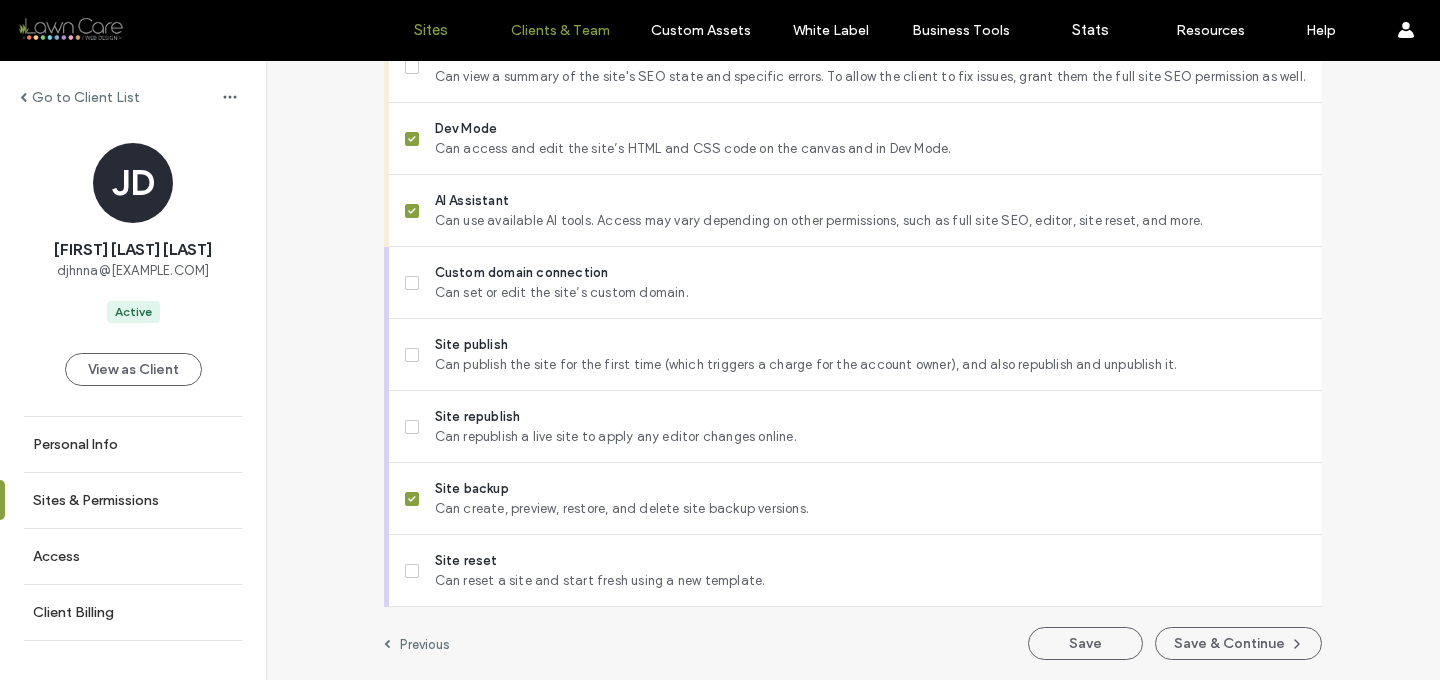 click on "Sites" at bounding box center (430, 30) 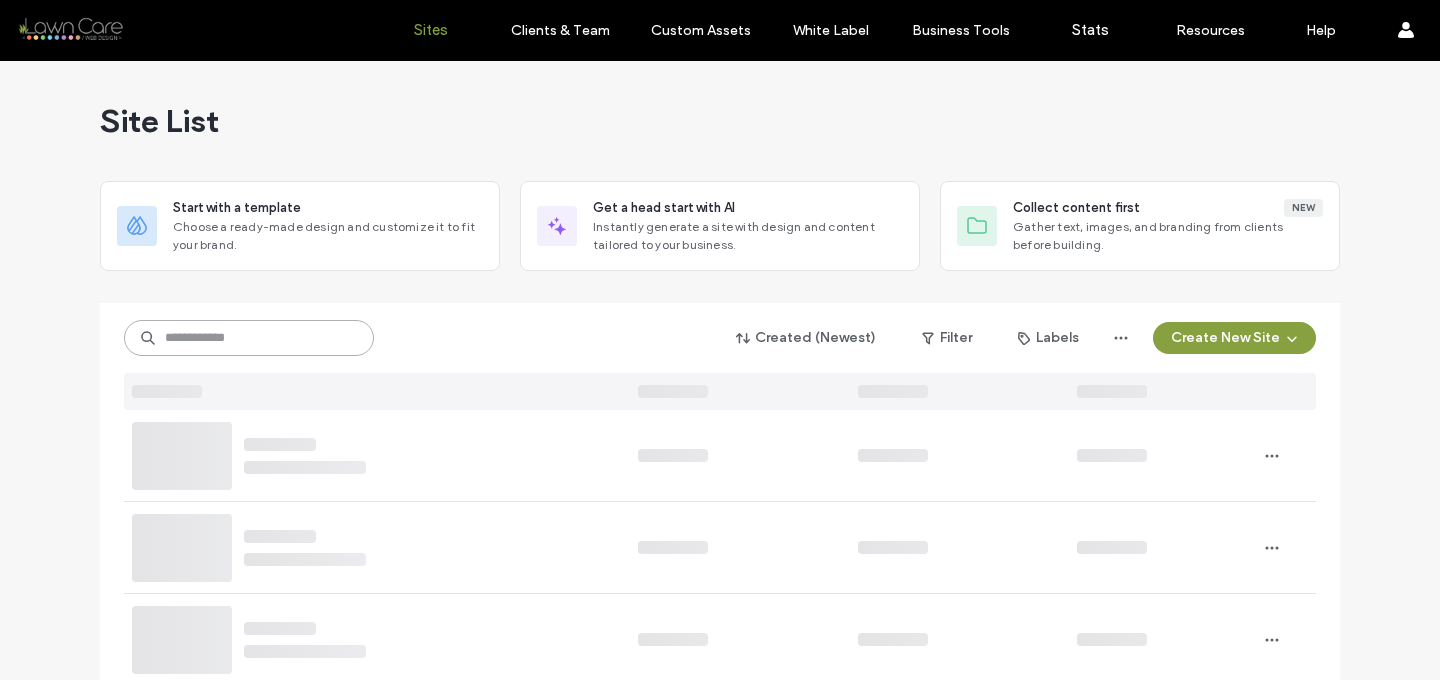 click at bounding box center (249, 338) 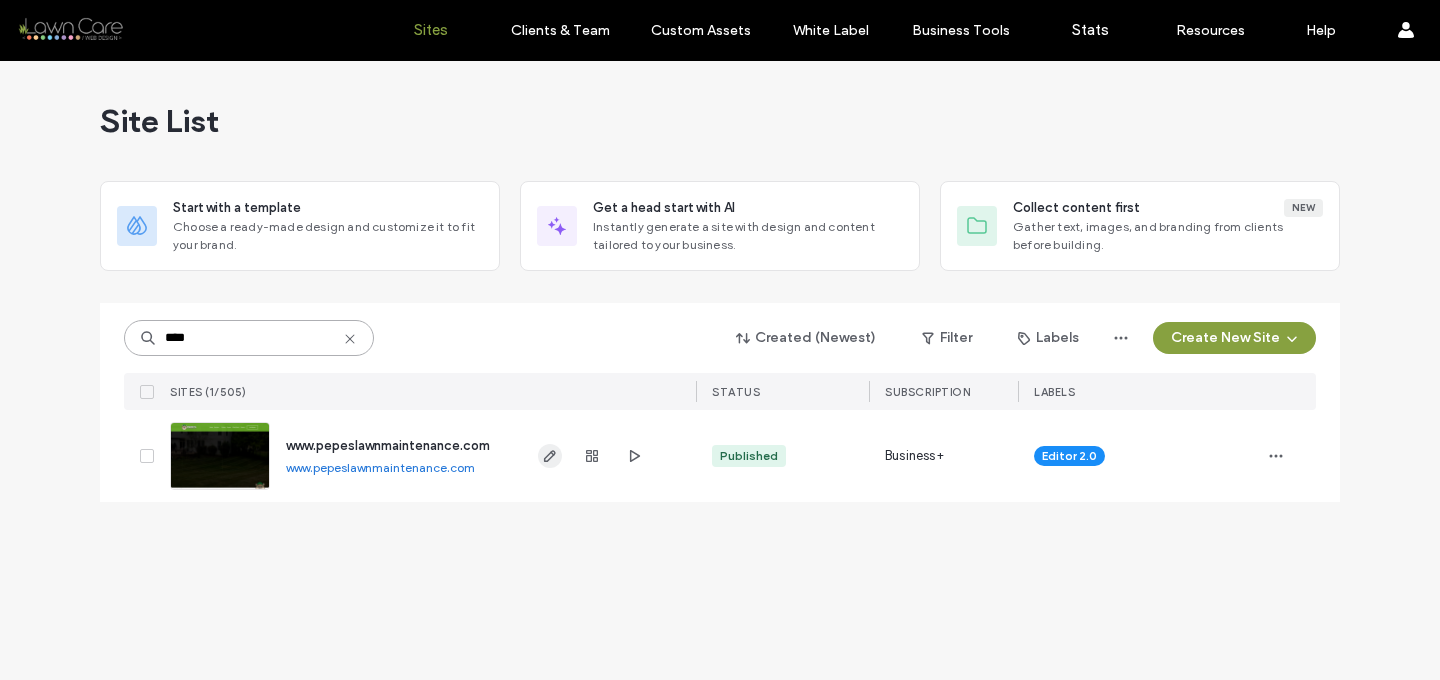 type on "****" 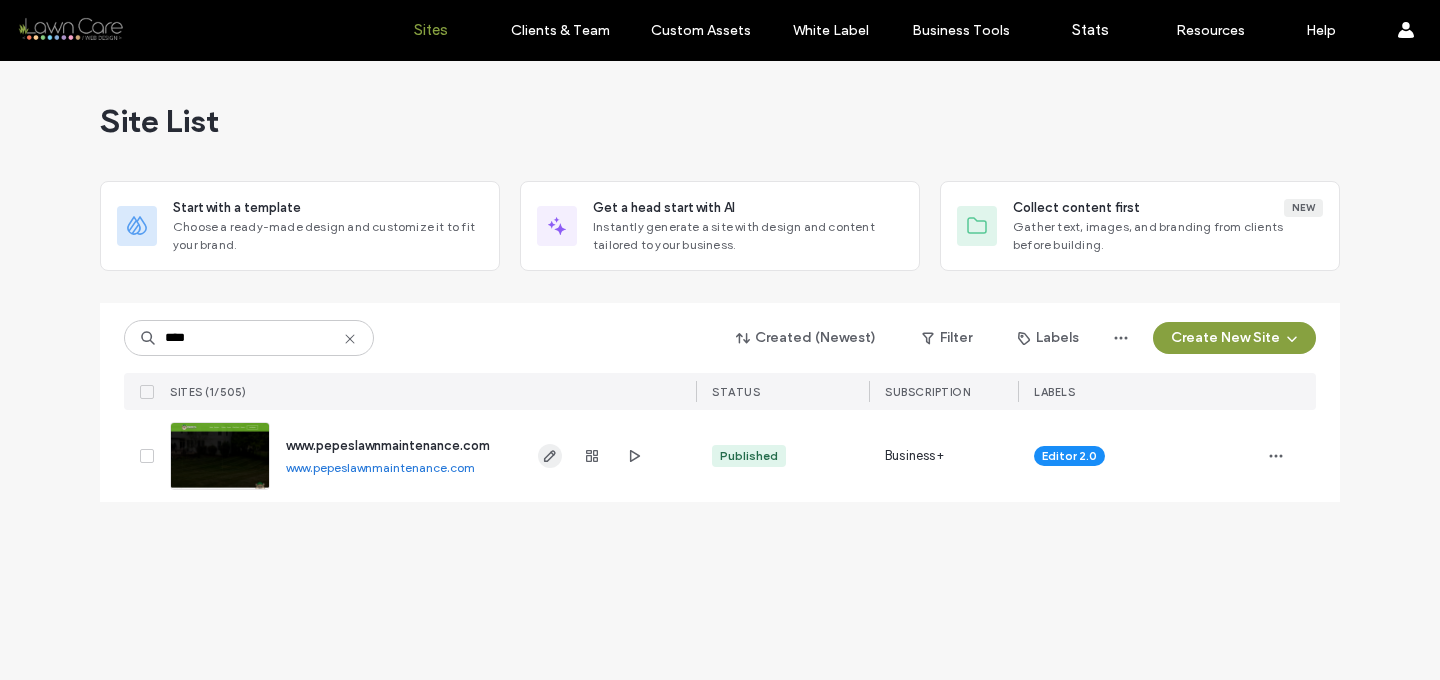 click 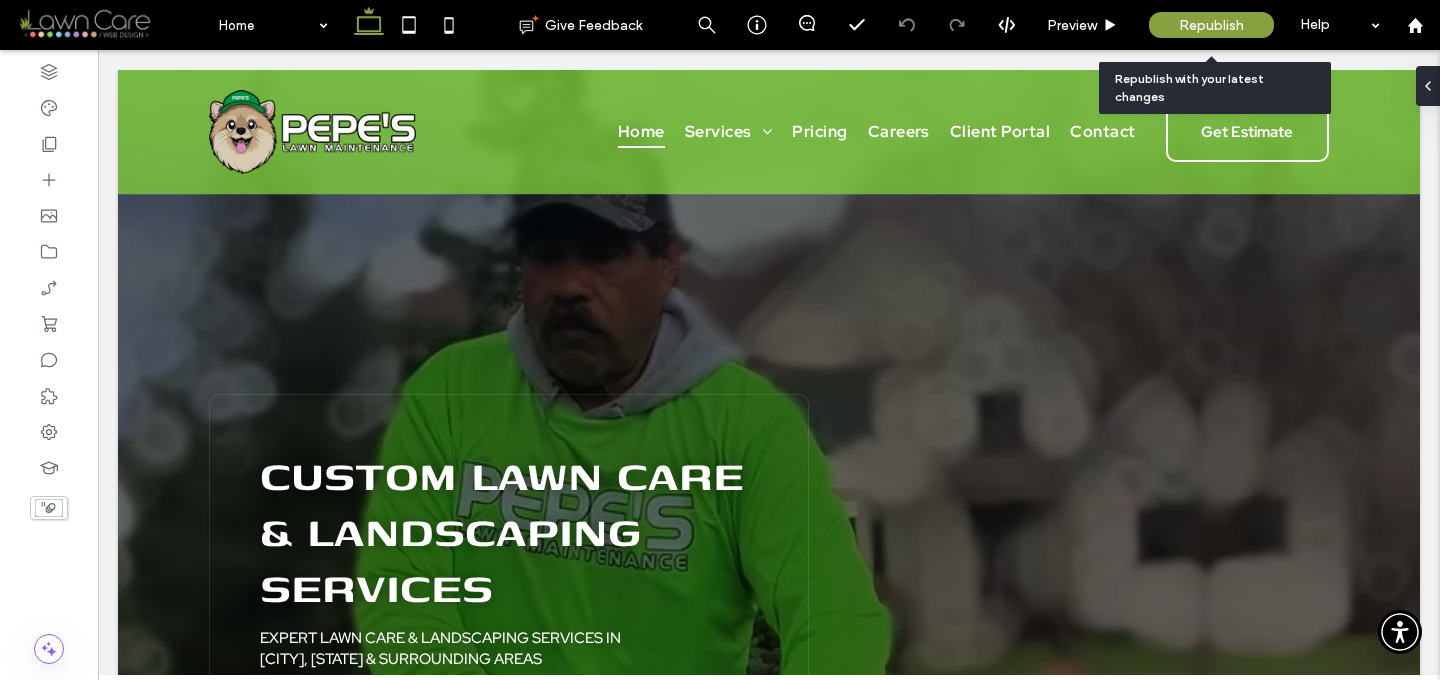 scroll, scrollTop: 0, scrollLeft: 0, axis: both 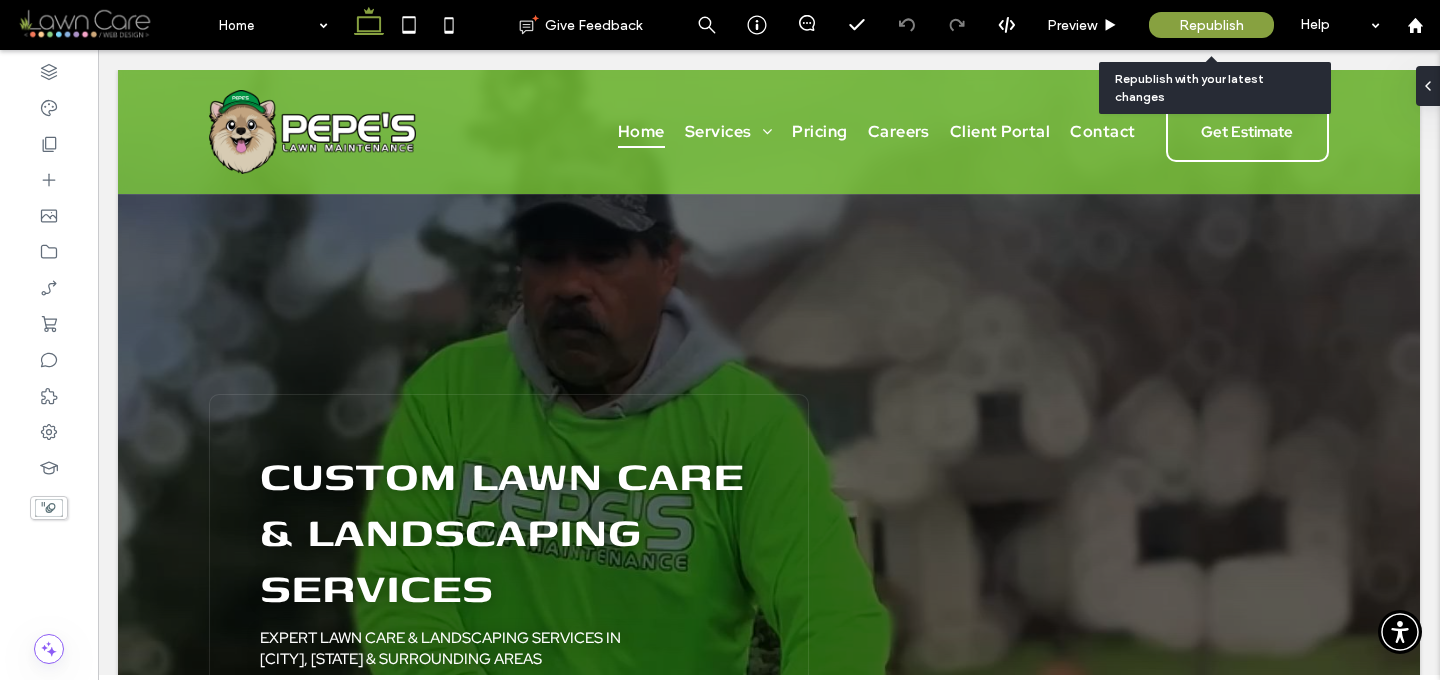 click on "Republish" at bounding box center (1211, 25) 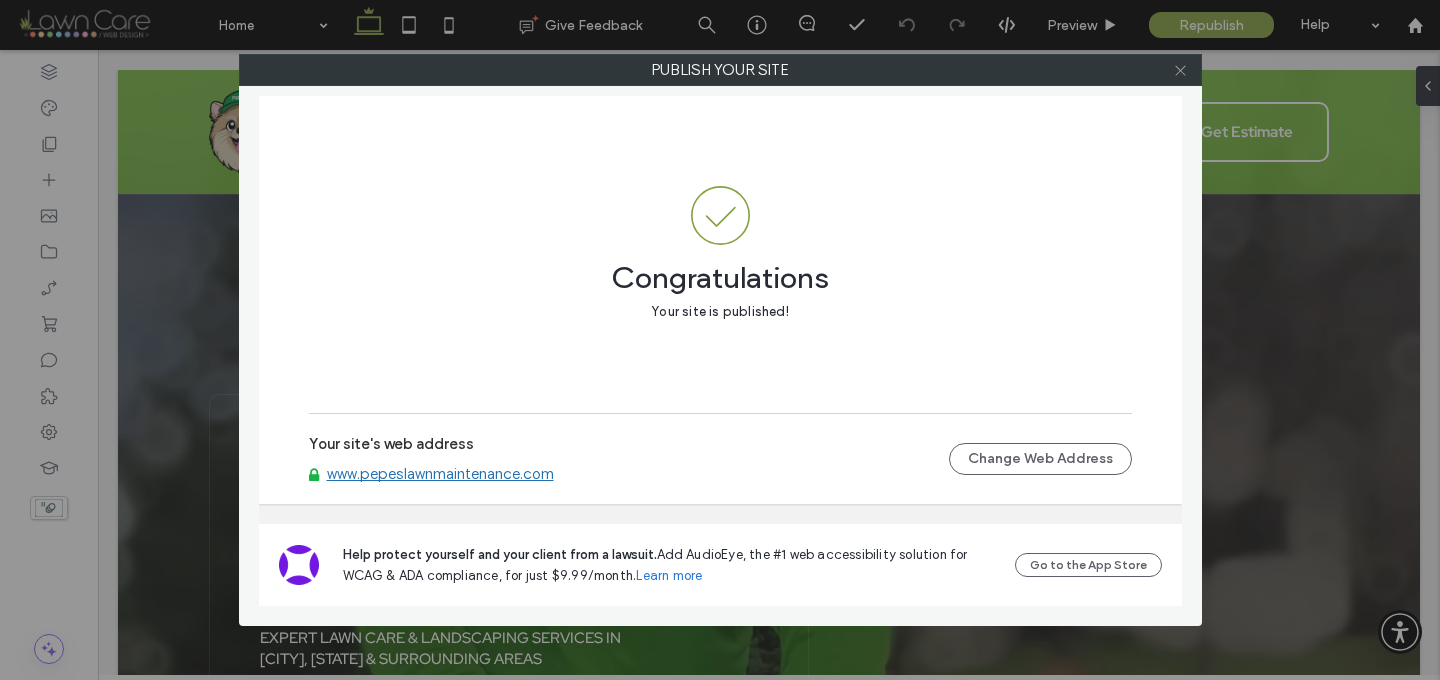 click 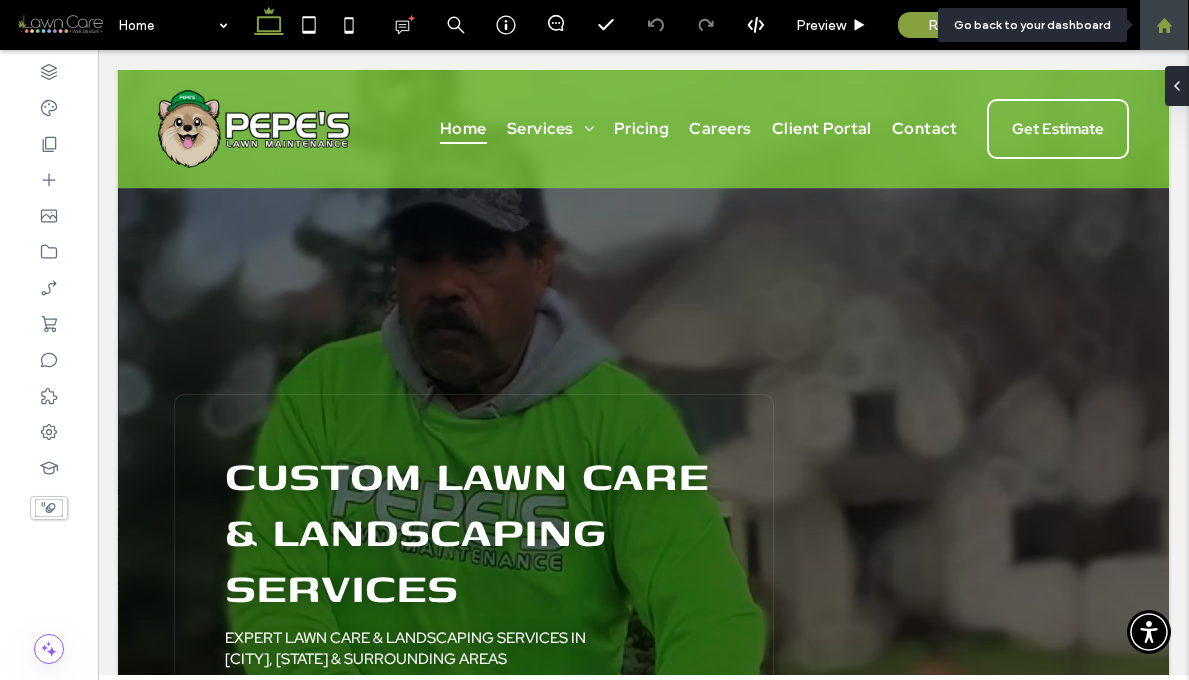 click 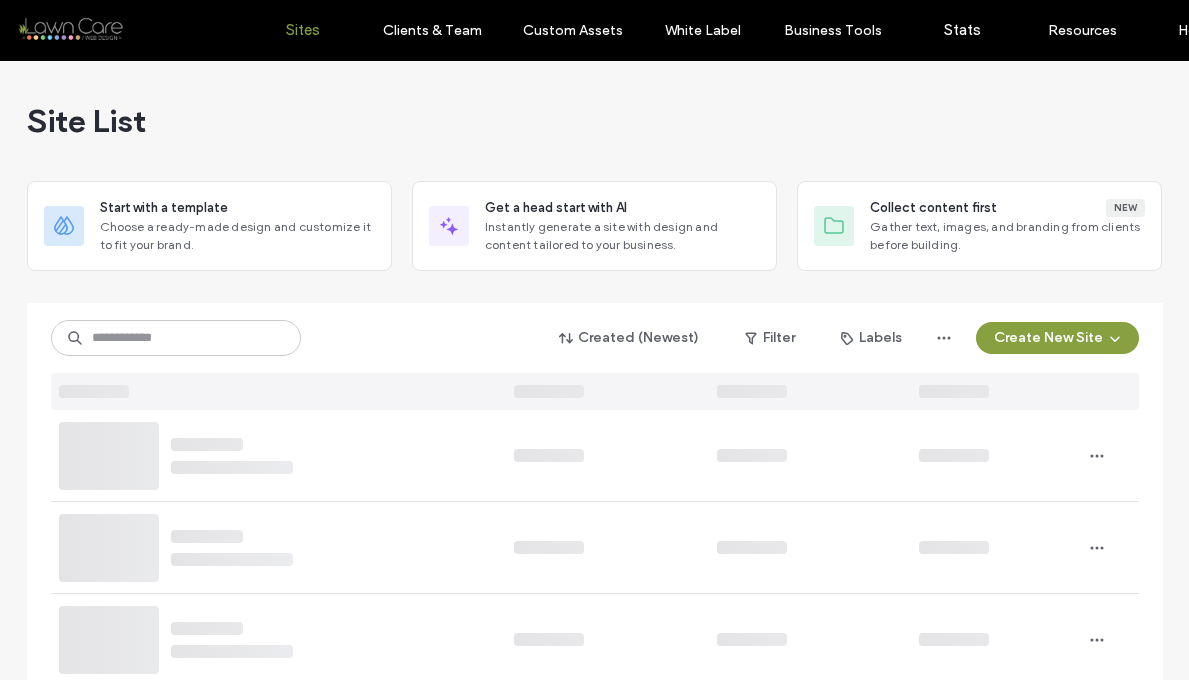 scroll, scrollTop: 0, scrollLeft: 0, axis: both 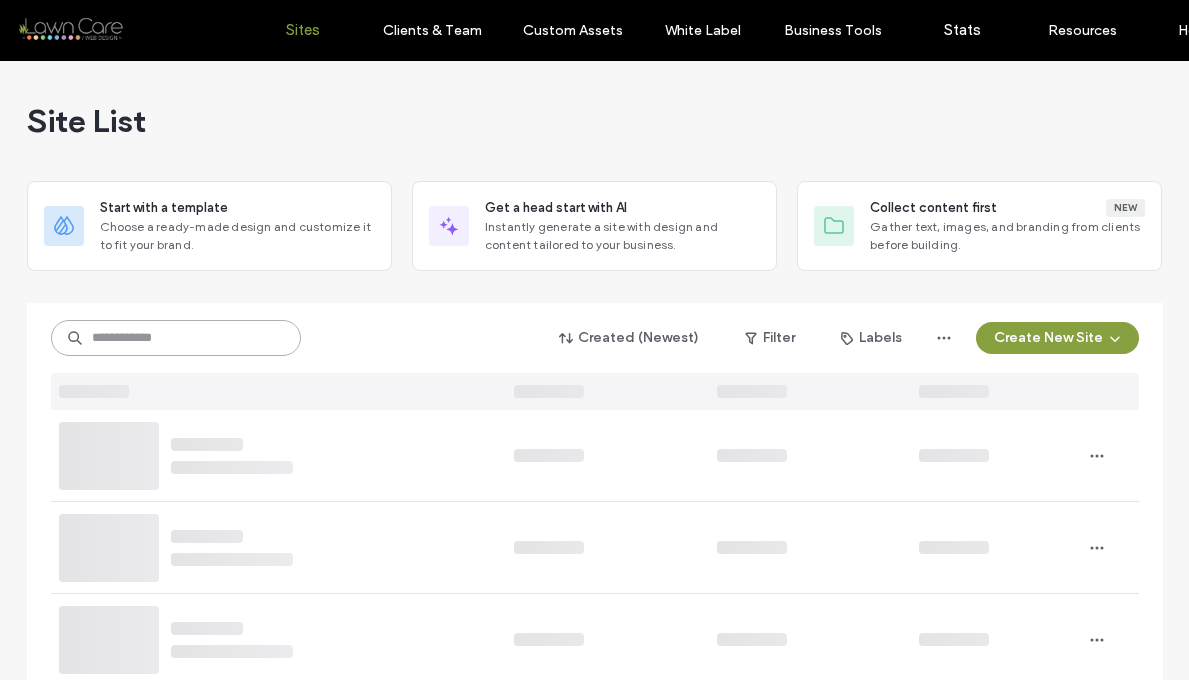 click at bounding box center (176, 338) 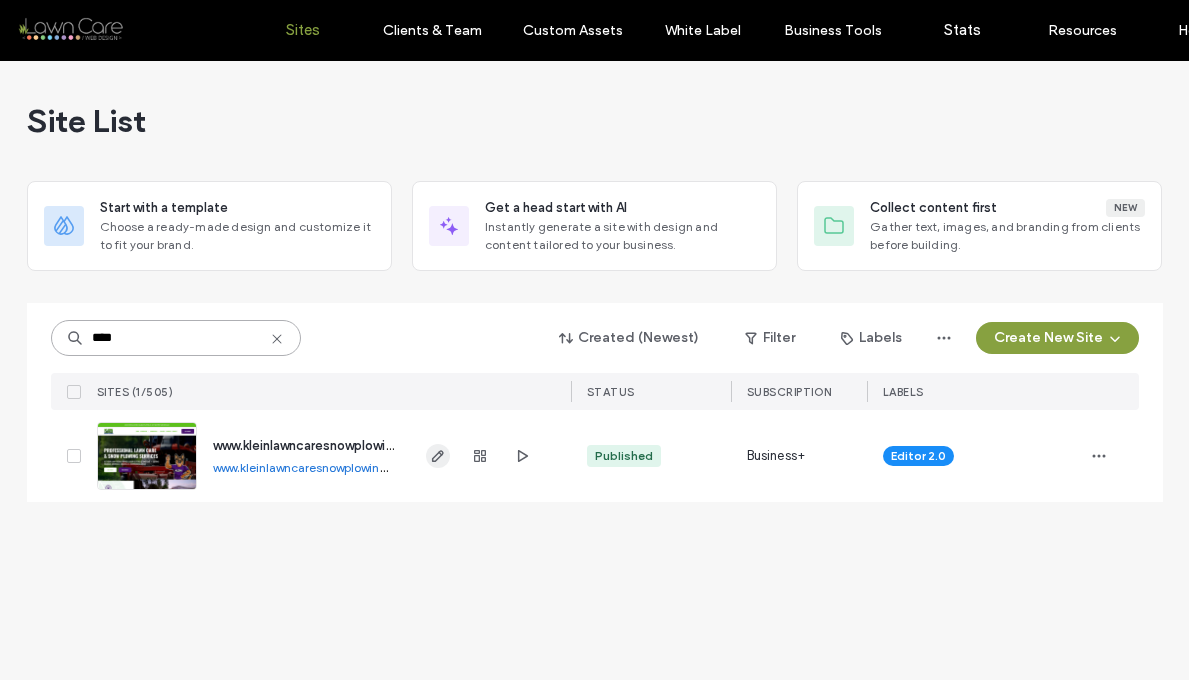 type on "****" 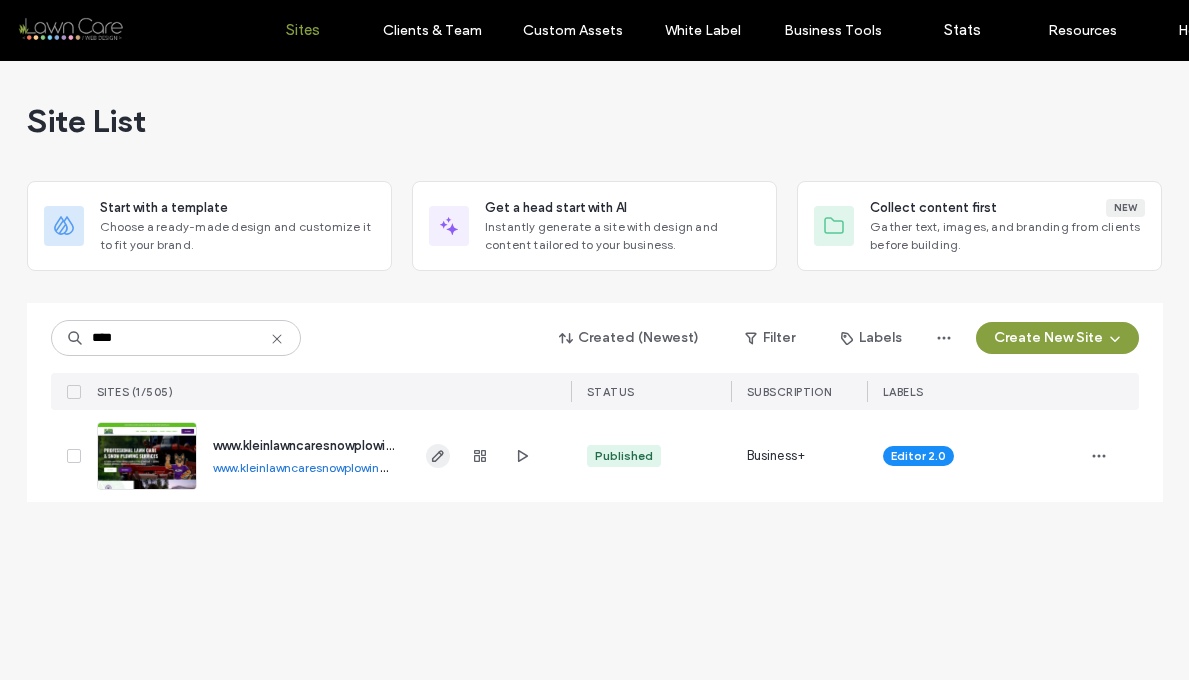 click 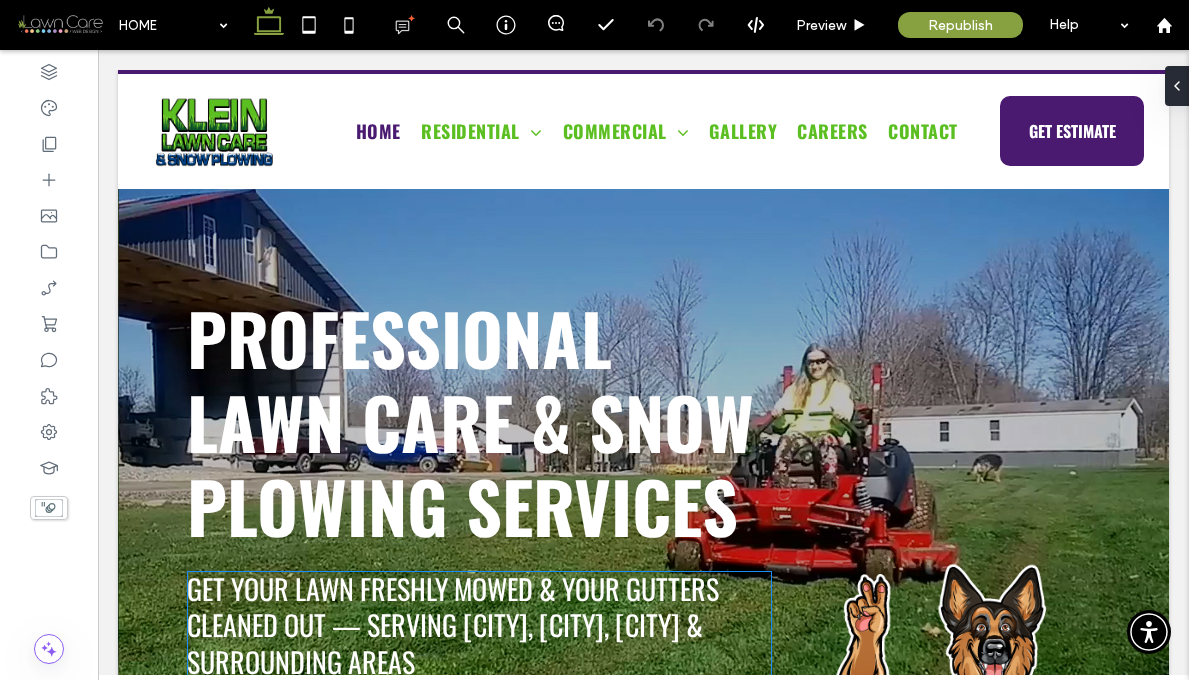 scroll, scrollTop: 403, scrollLeft: 0, axis: vertical 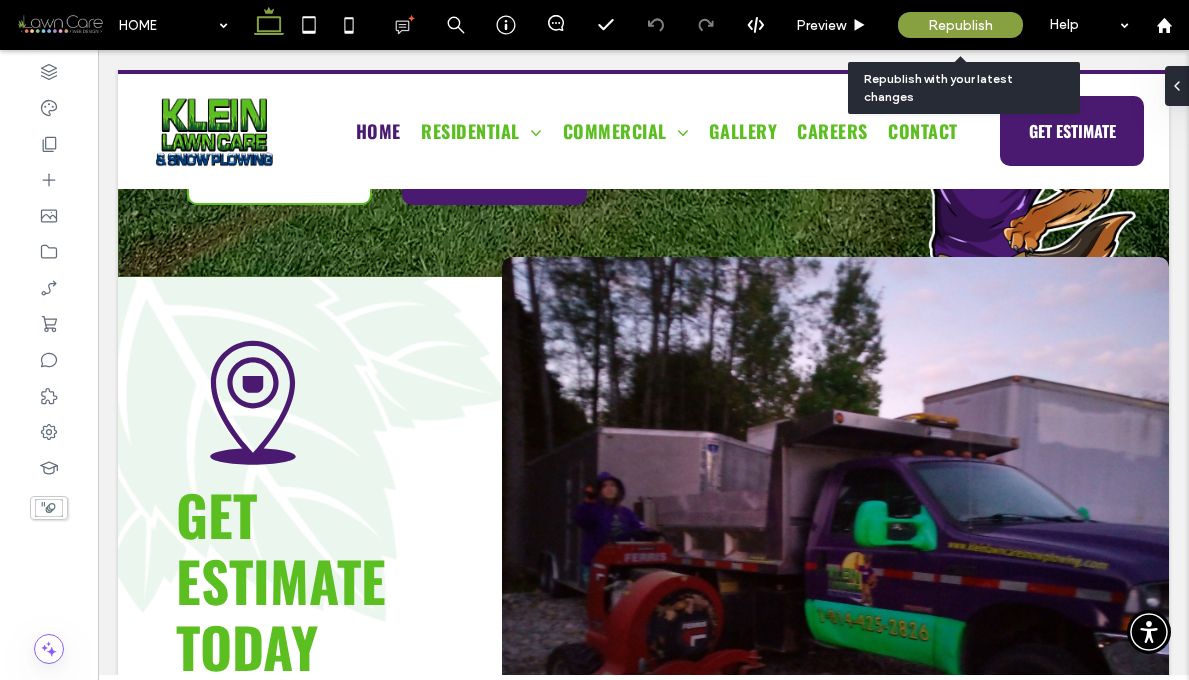 click on "Republish" at bounding box center [960, 25] 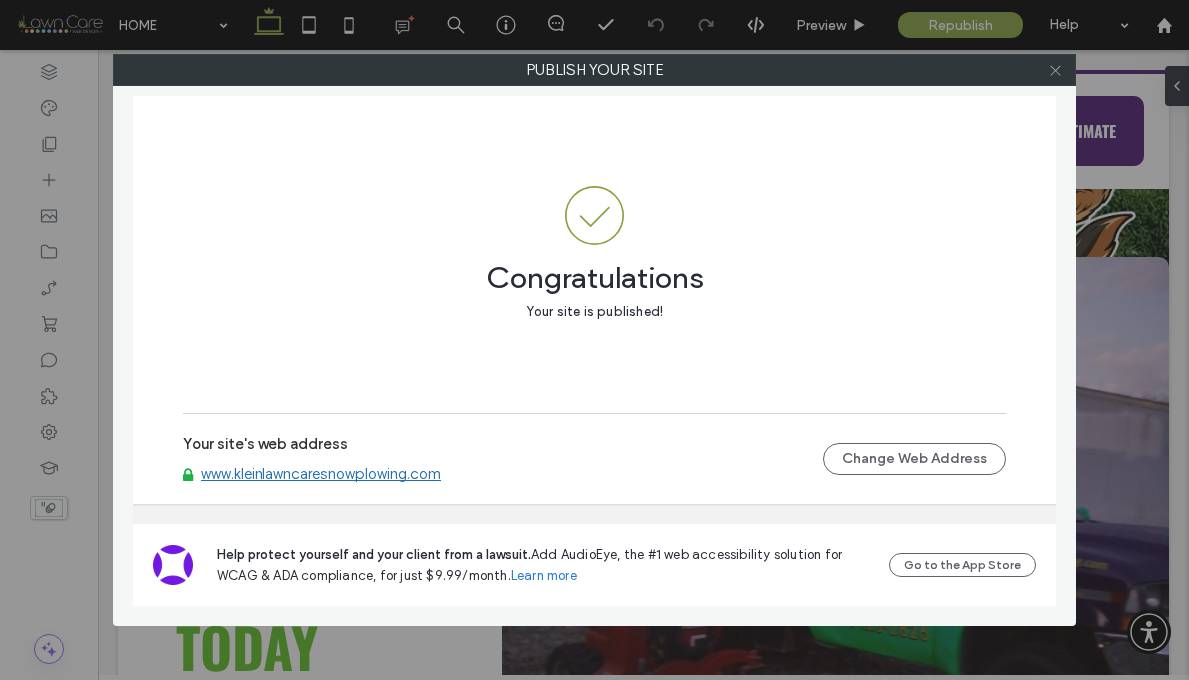 click 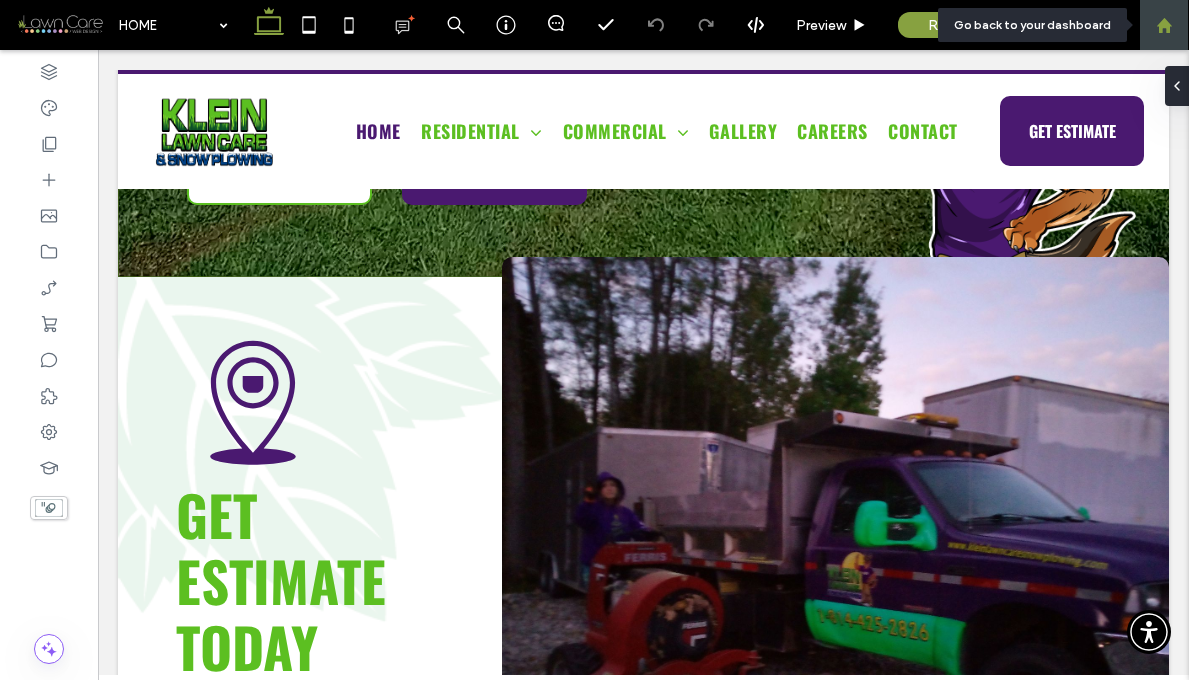 click 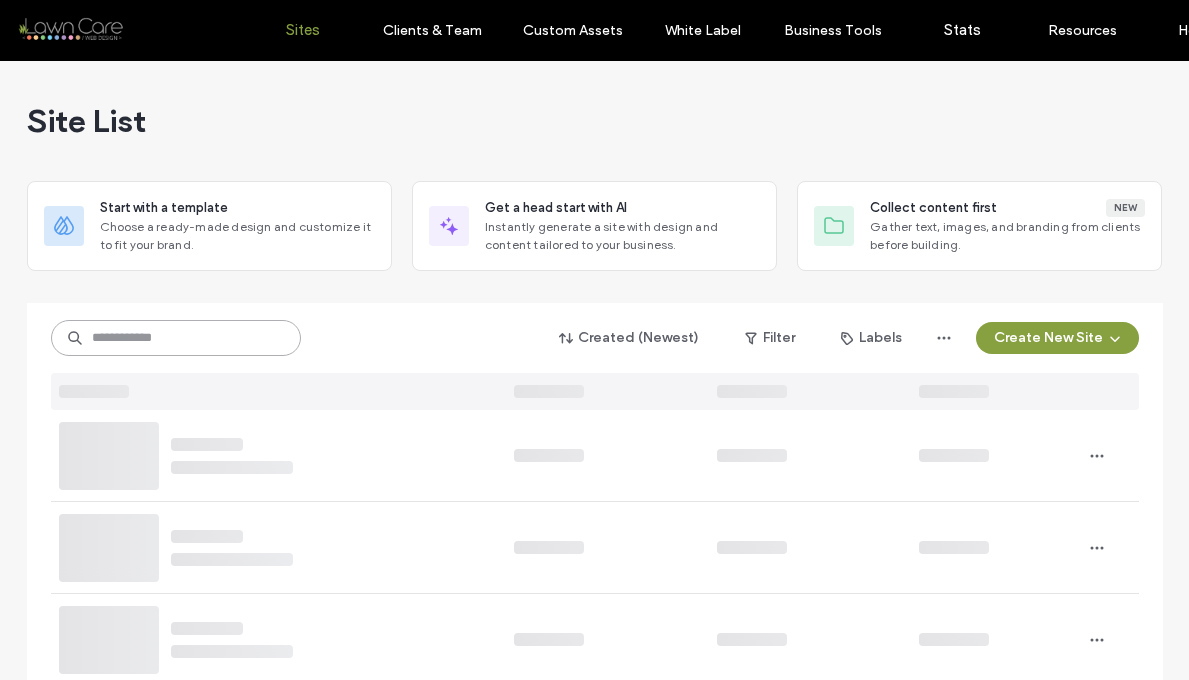 scroll, scrollTop: 0, scrollLeft: 0, axis: both 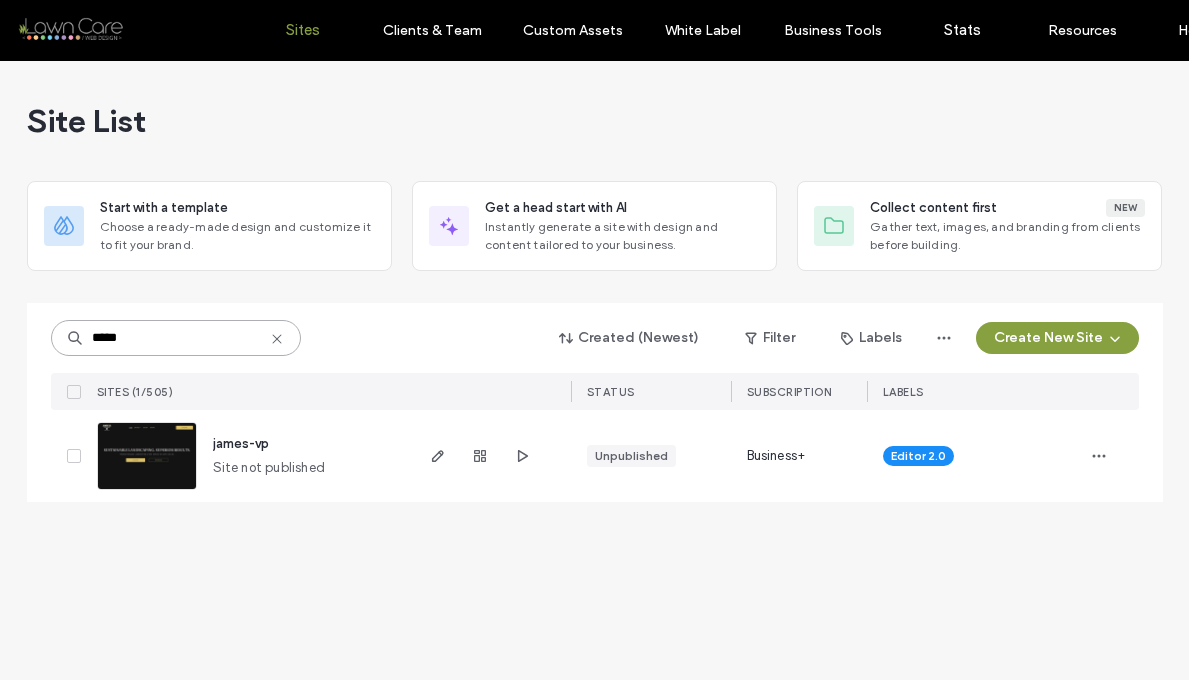 type on "*****" 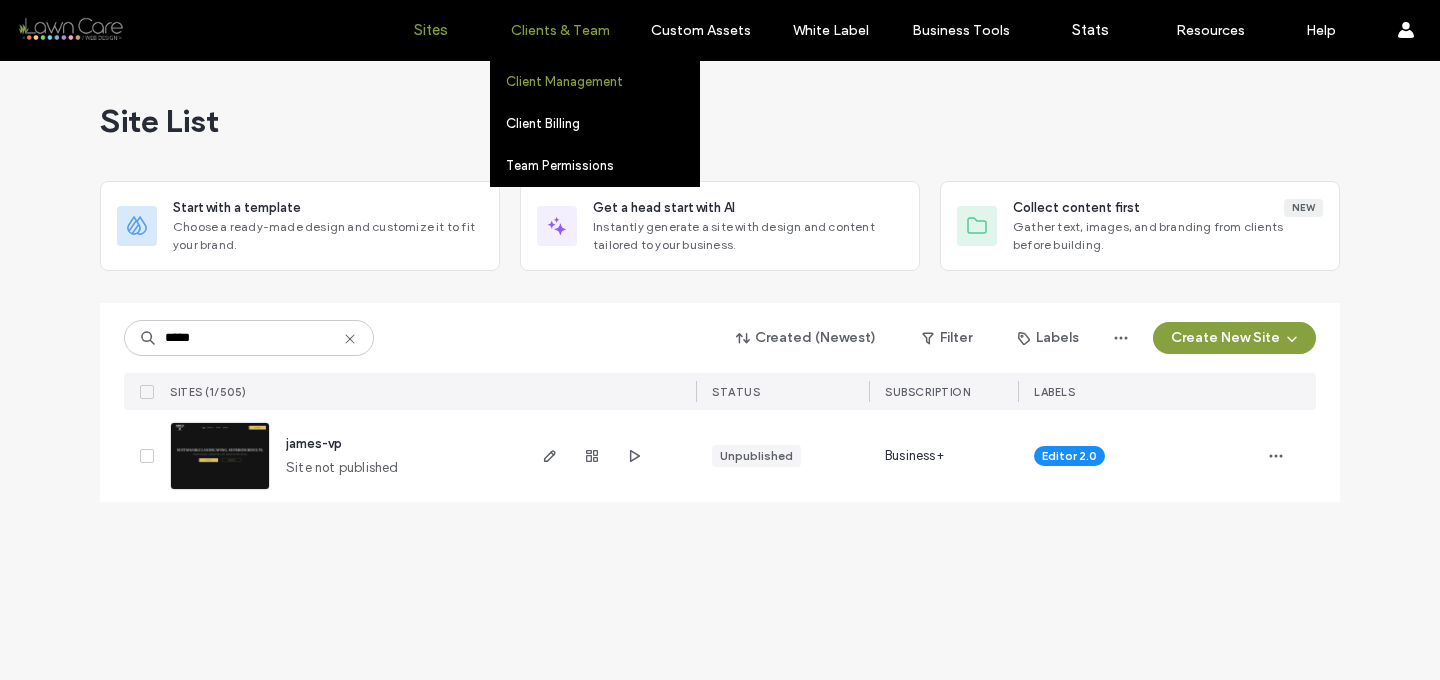 click on "Client Management" at bounding box center [564, 81] 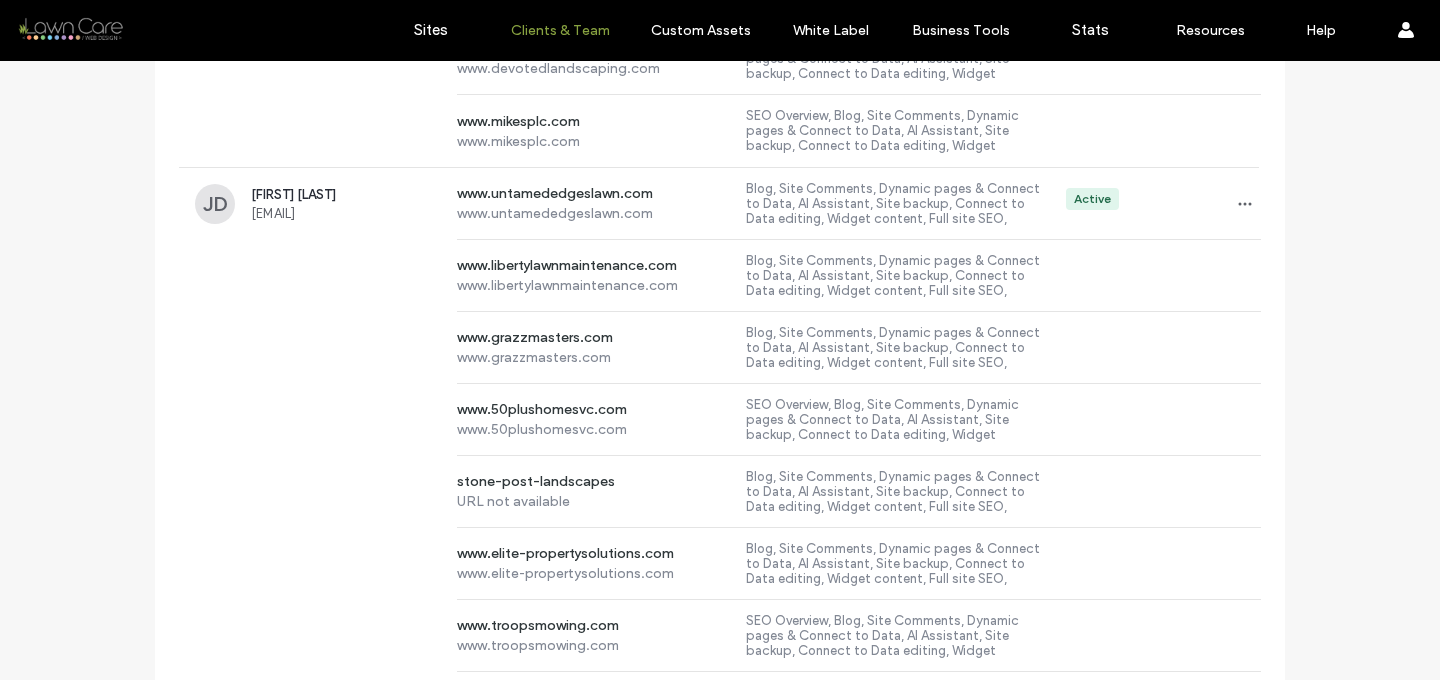 scroll, scrollTop: 5415, scrollLeft: 0, axis: vertical 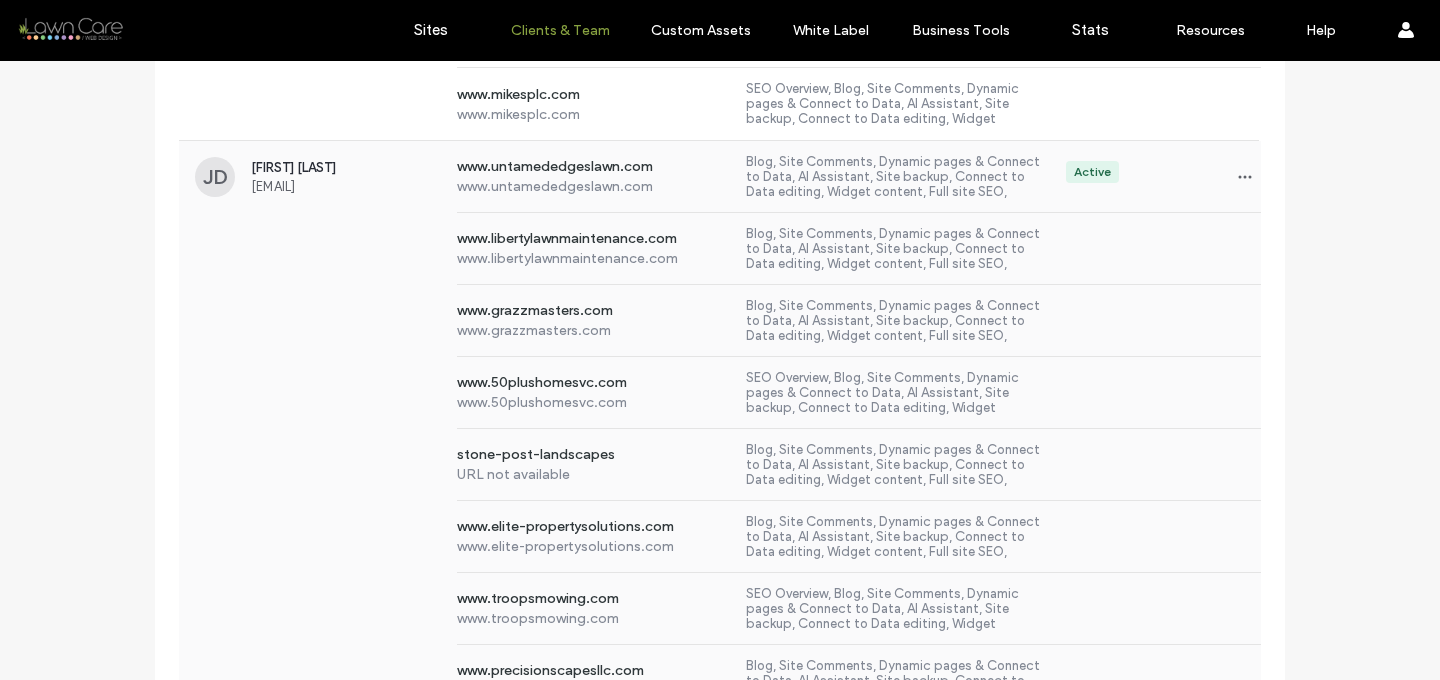 click on "www.libertylawnmaintenance.com www.libertylawnmaintenance.com Blog, Site Comments, Dynamic pages & Connect to Data, AI Assistant, Site backup, Connect to Data editing, Widget content, Full site SEO, Content Library, Site personalization, Dev Mode, Flex sections, Editor" at bounding box center [720, 249] 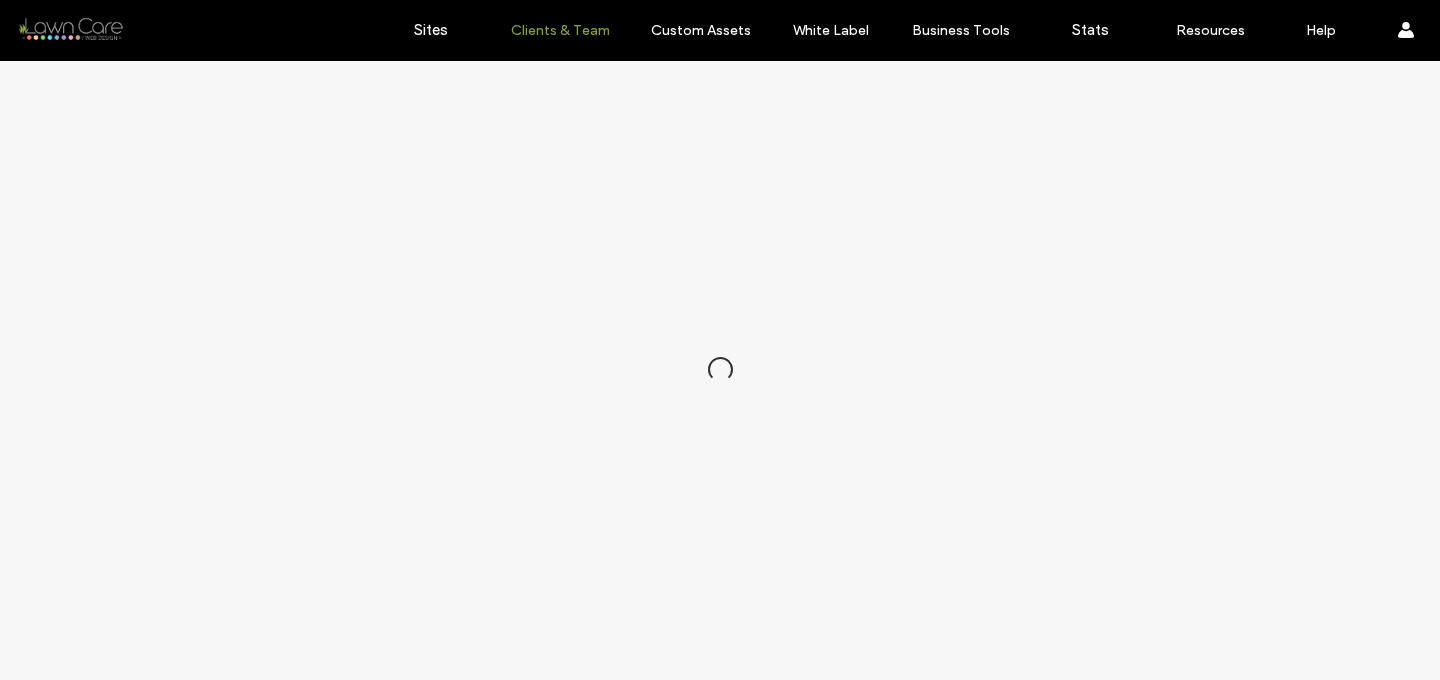 scroll, scrollTop: 0, scrollLeft: 0, axis: both 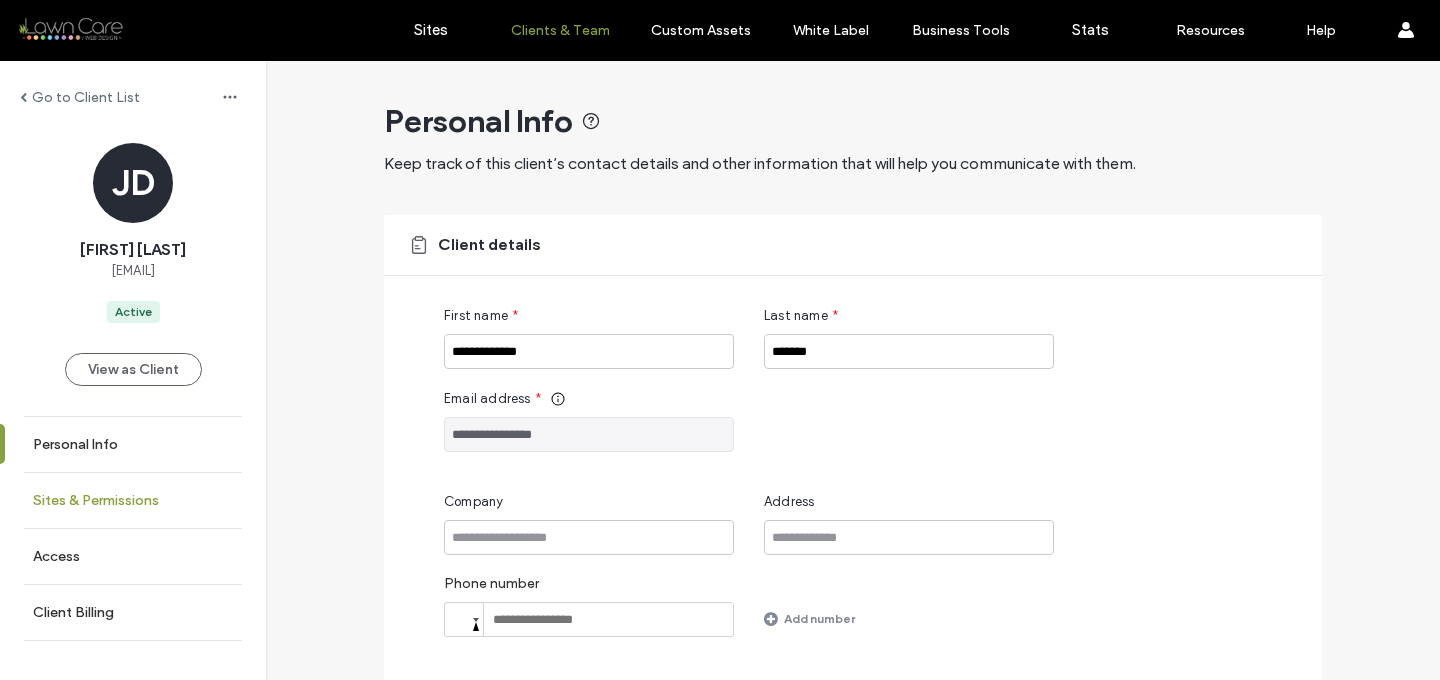 click on "Sites & Permissions" at bounding box center [96, 500] 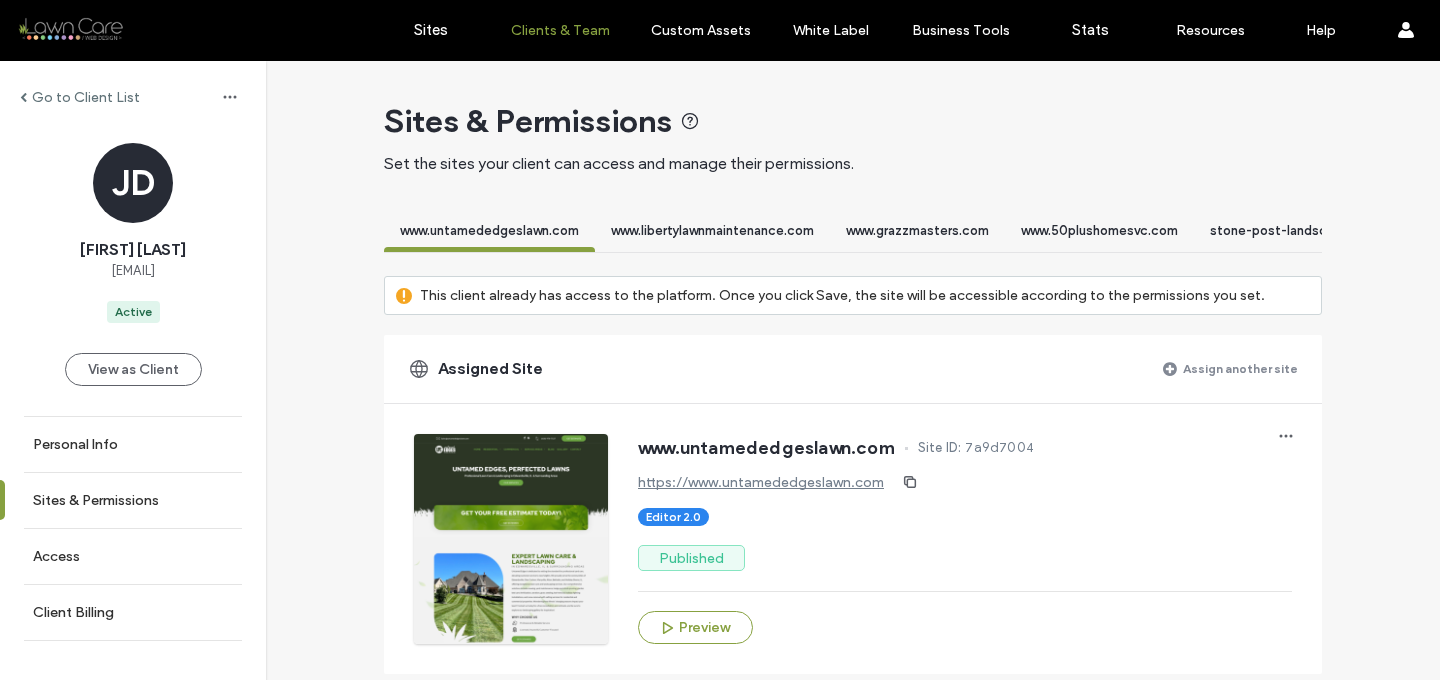 click on "Assign another site" at bounding box center [1240, 368] 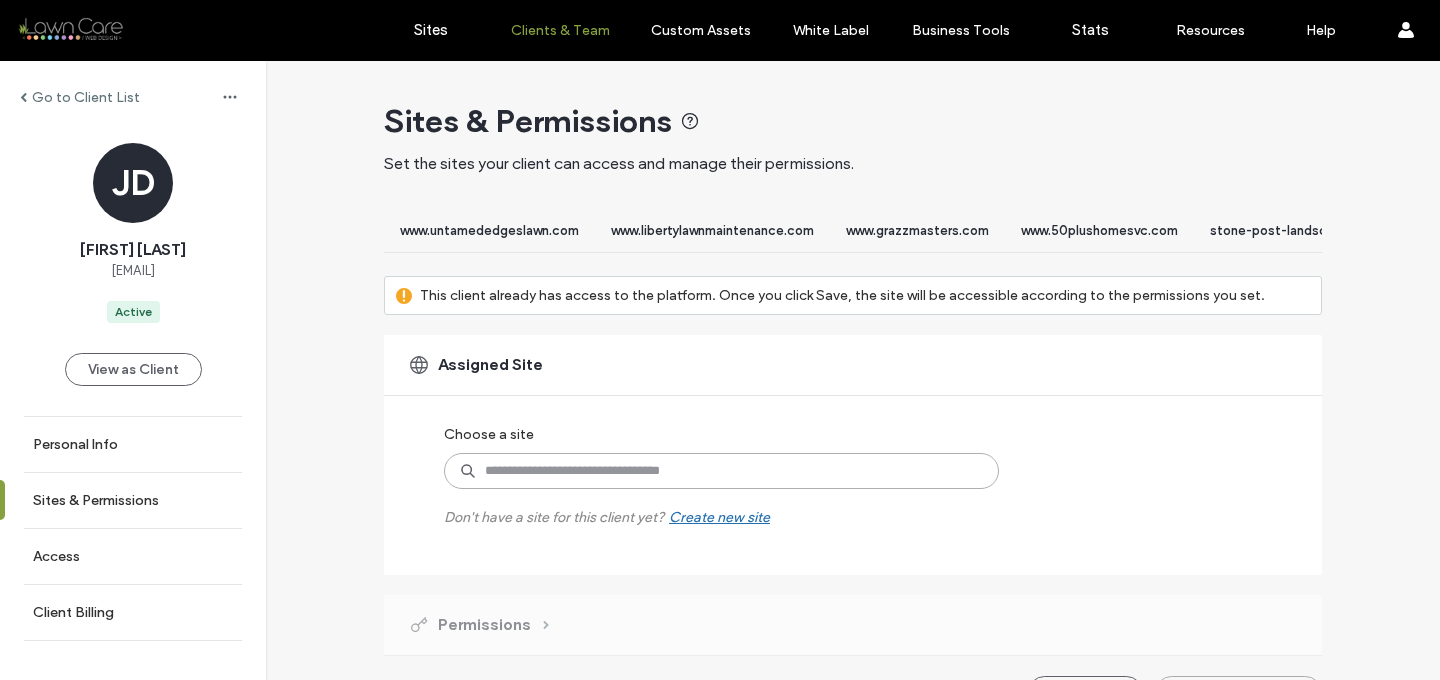 click at bounding box center [721, 471] 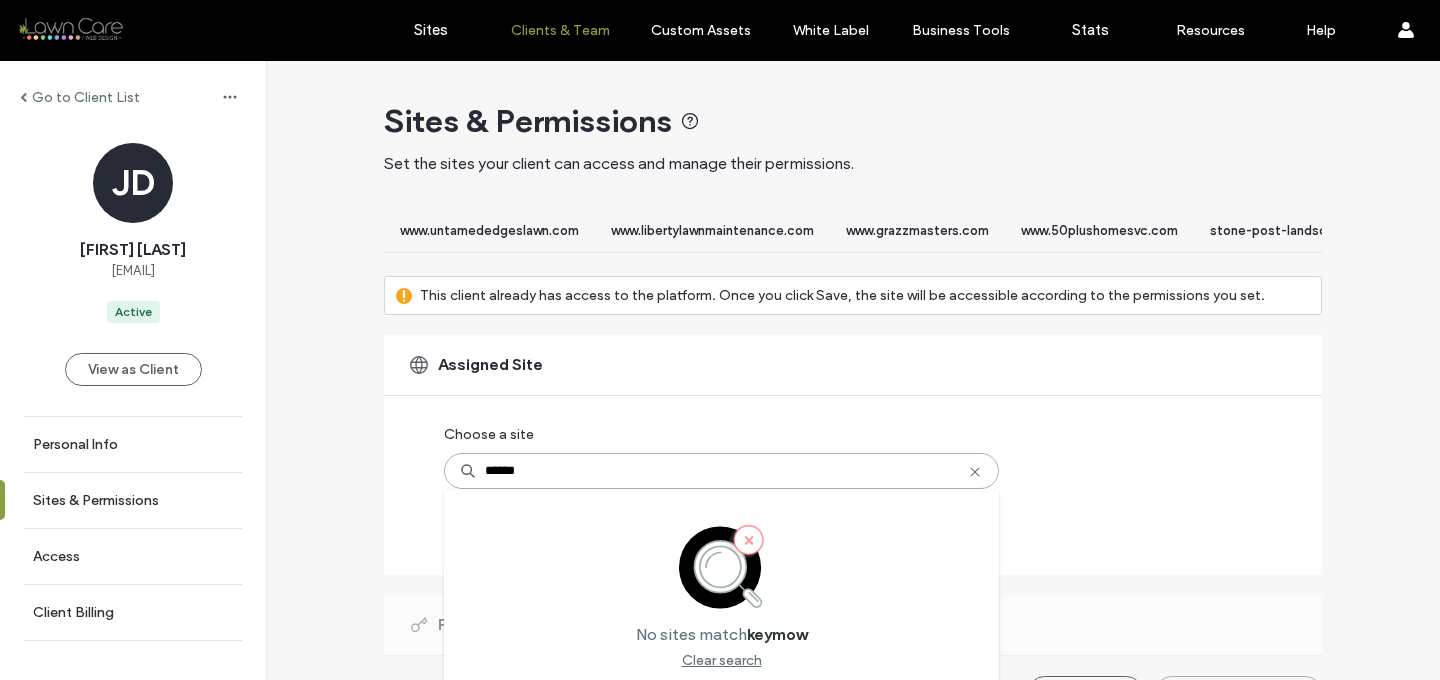 type on "******" 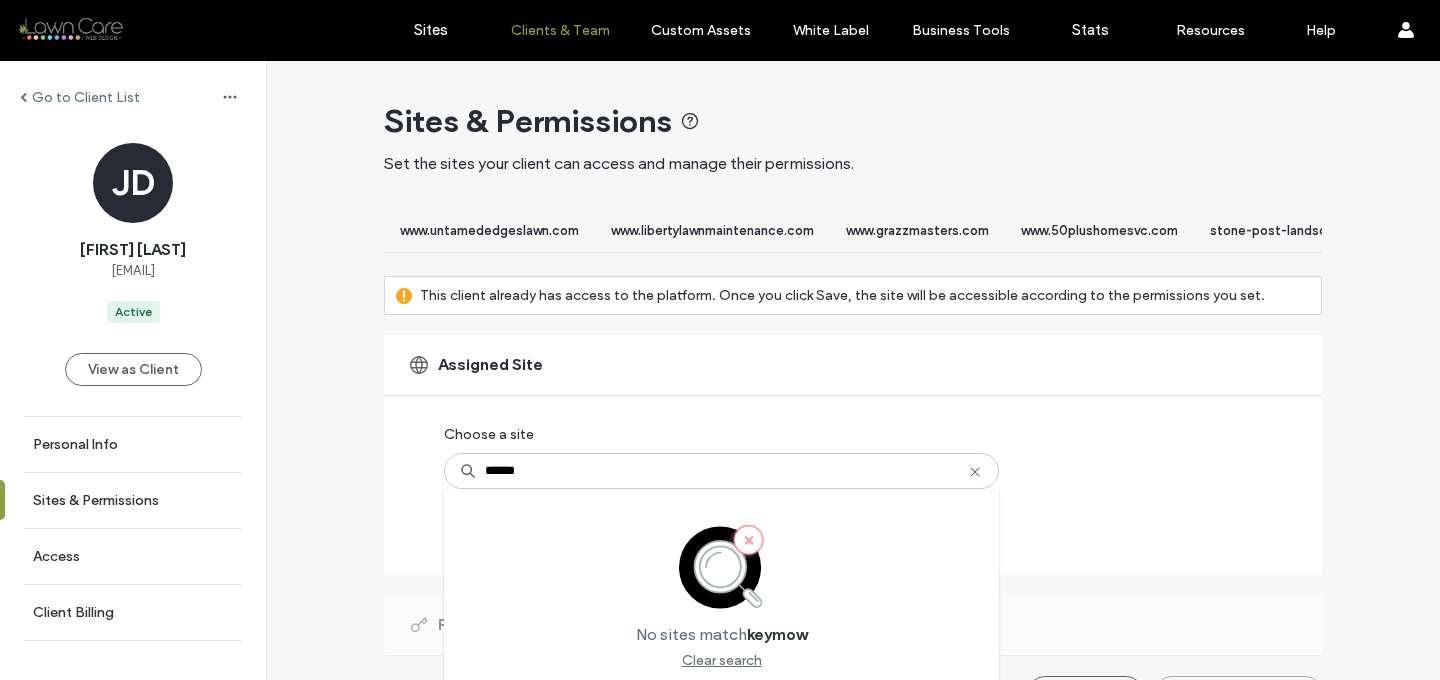 click 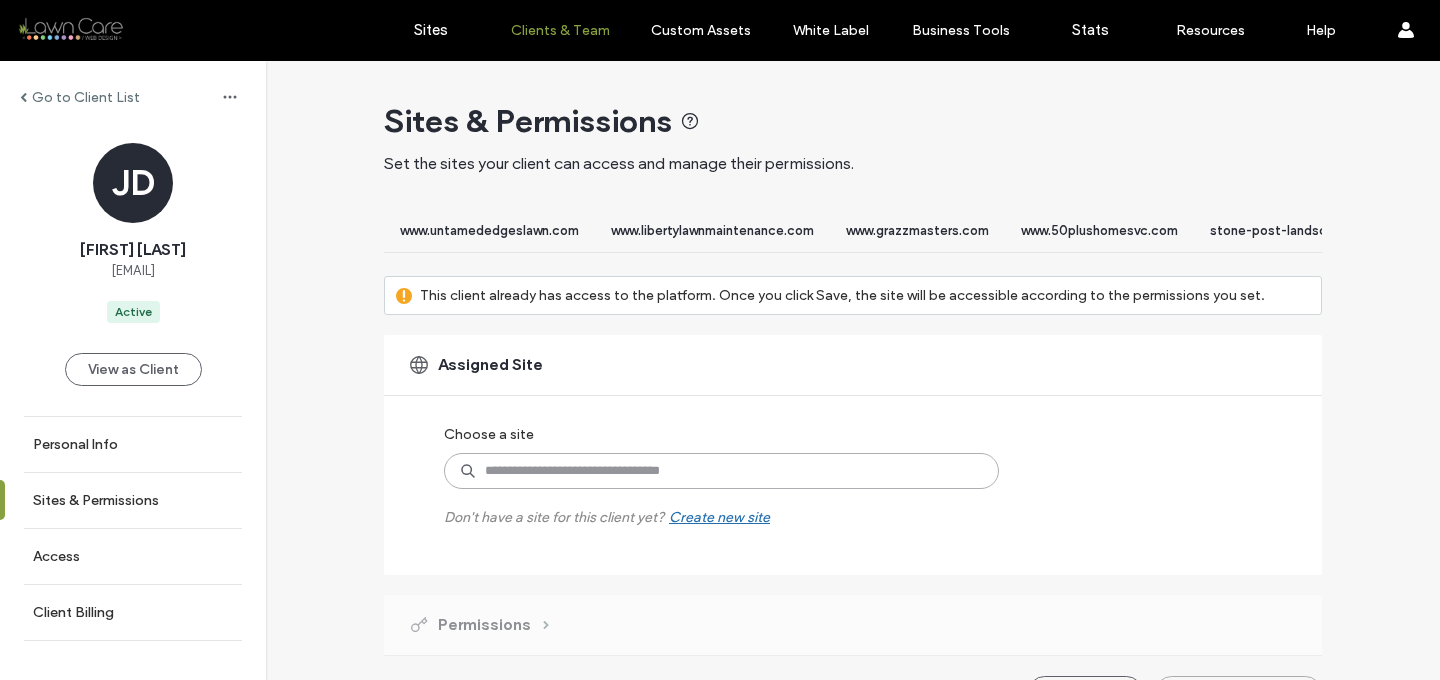 scroll, scrollTop: 0, scrollLeft: 27545, axis: horizontal 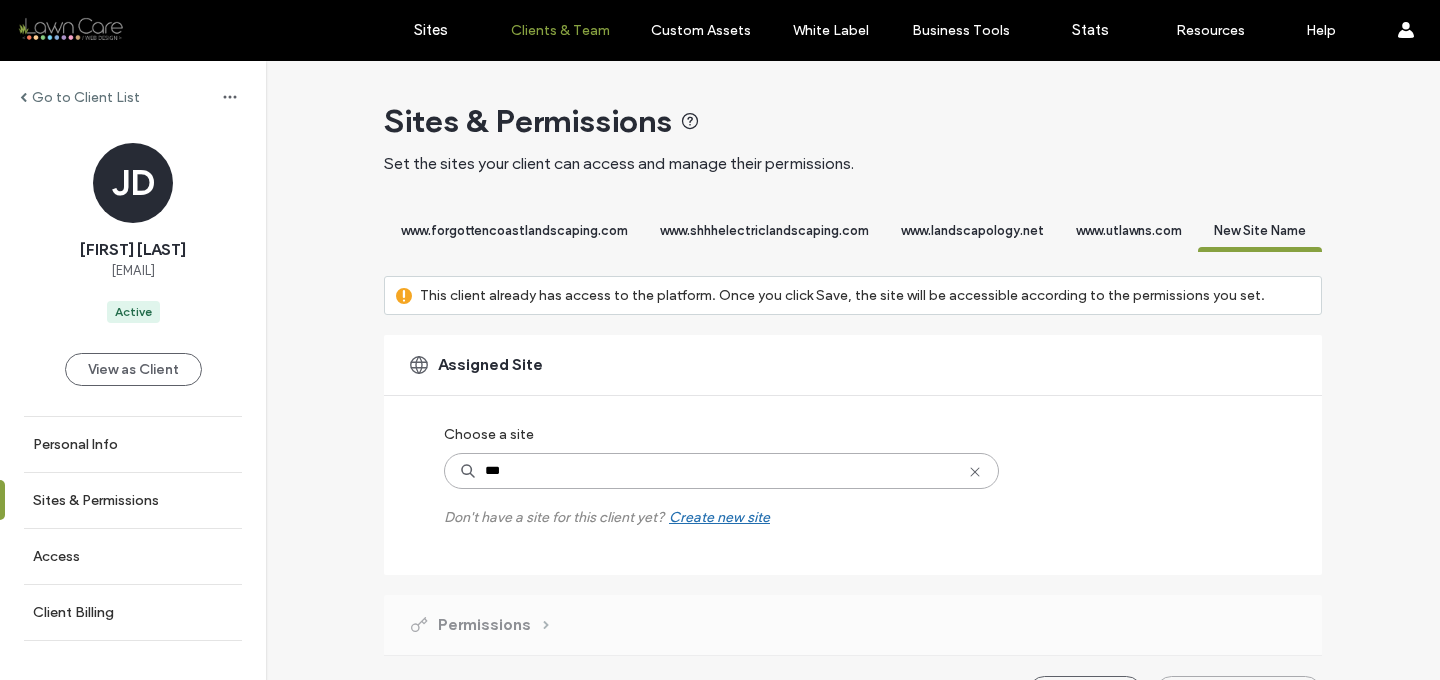 type on "****" 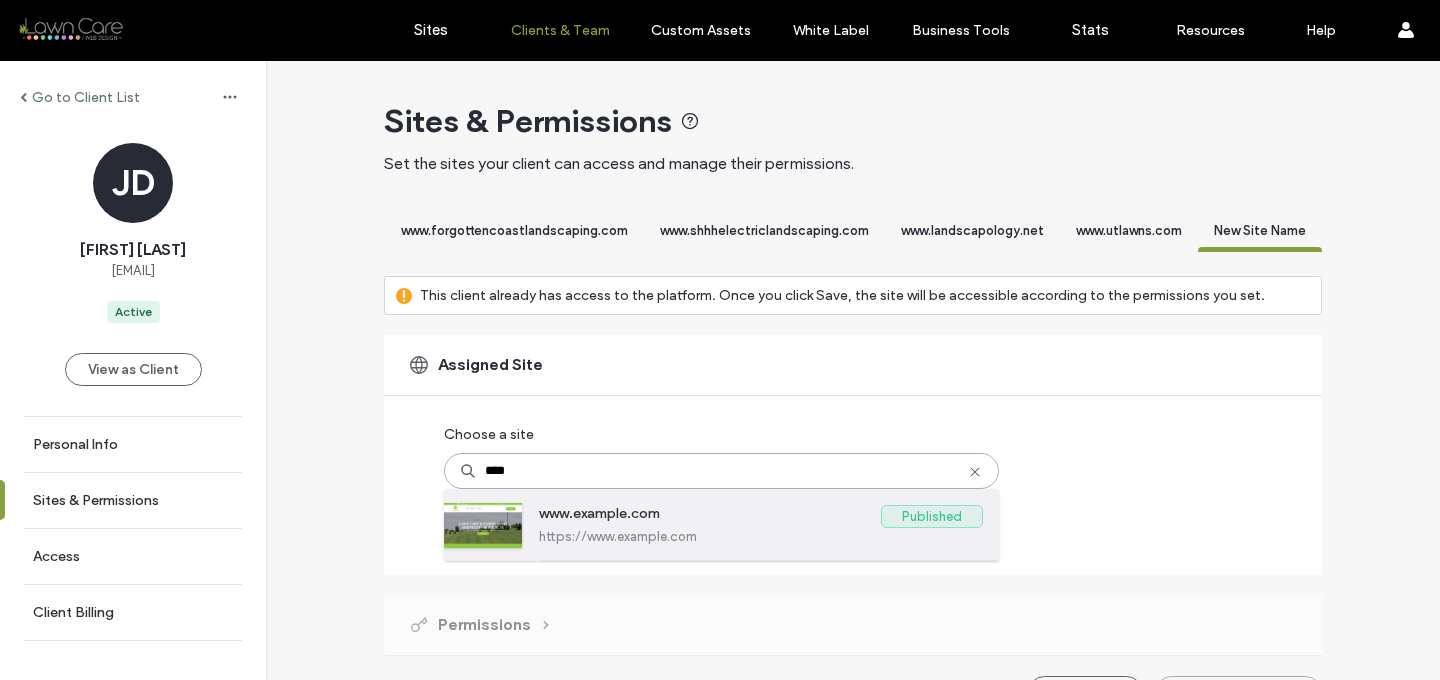 click on "https://www.waukeelawn.com" at bounding box center [761, 536] 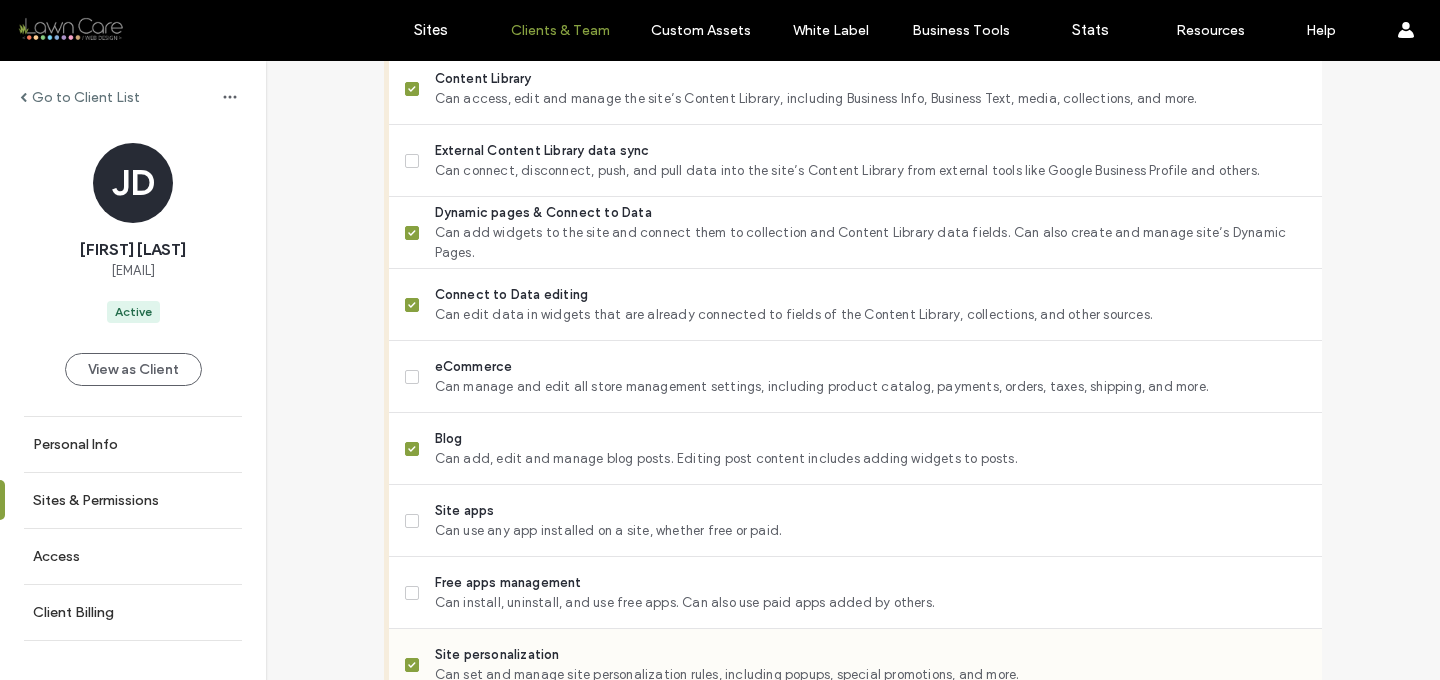 scroll, scrollTop: 1903, scrollLeft: 0, axis: vertical 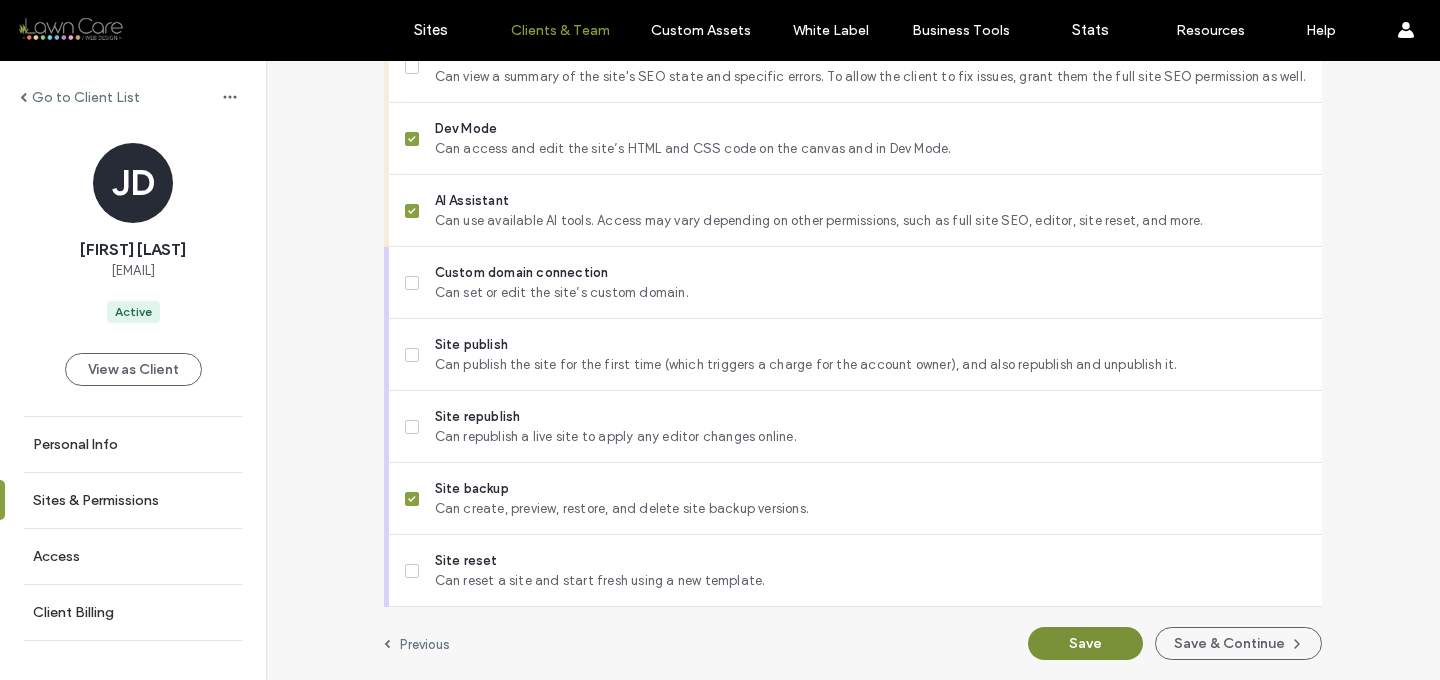 click on "Save" at bounding box center [1085, 643] 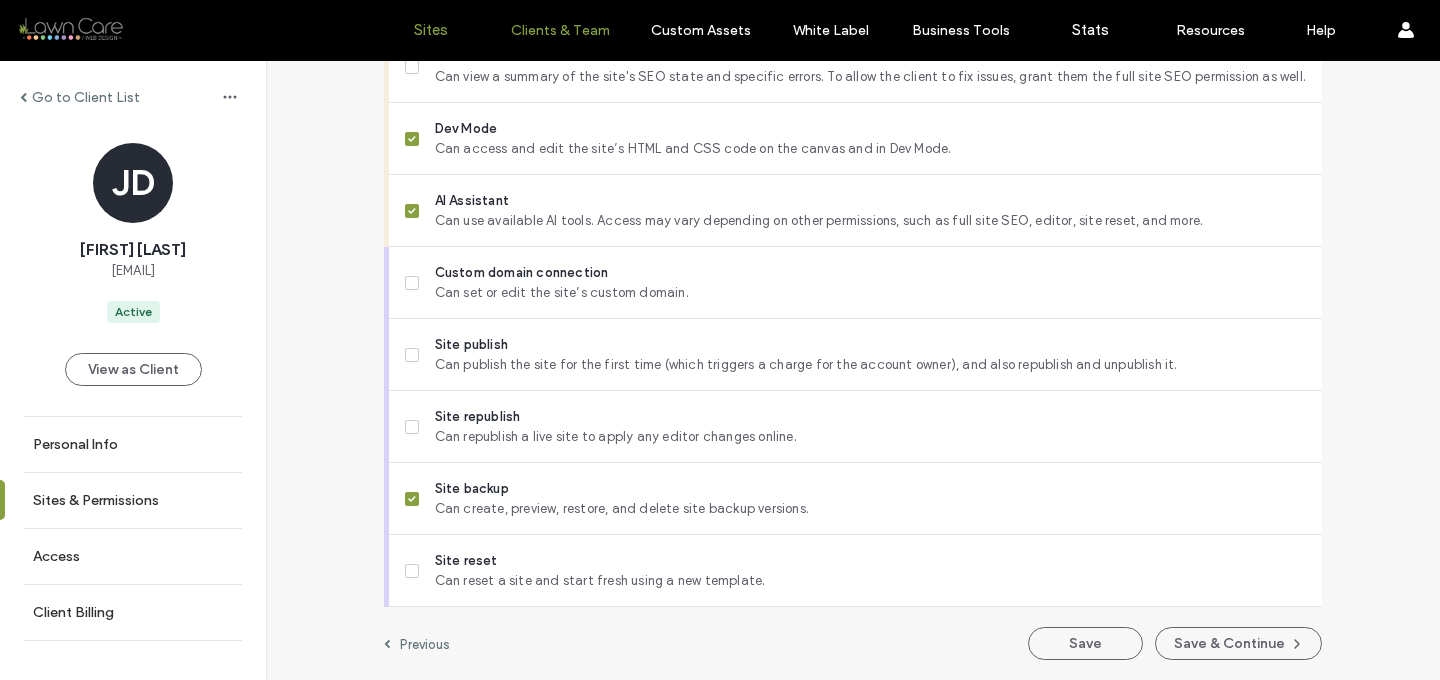 click on "Sites" at bounding box center [430, 30] 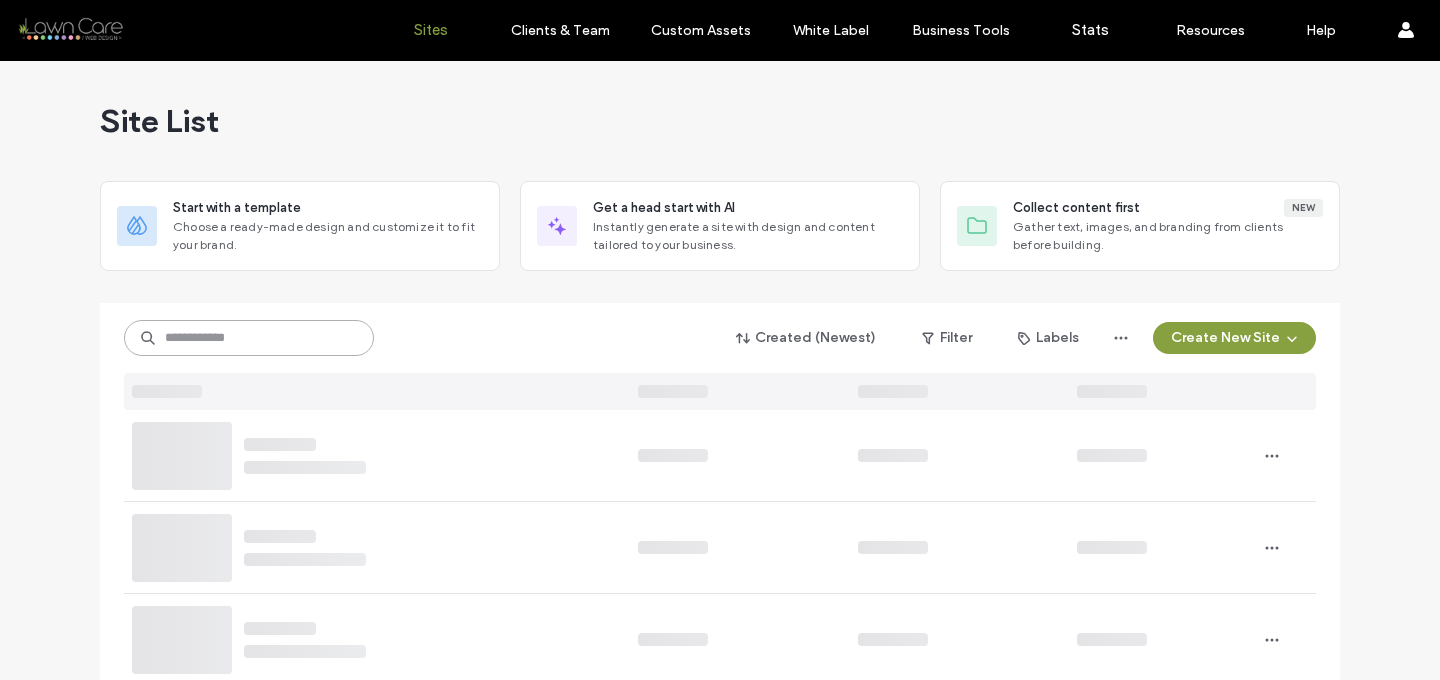 click at bounding box center [249, 338] 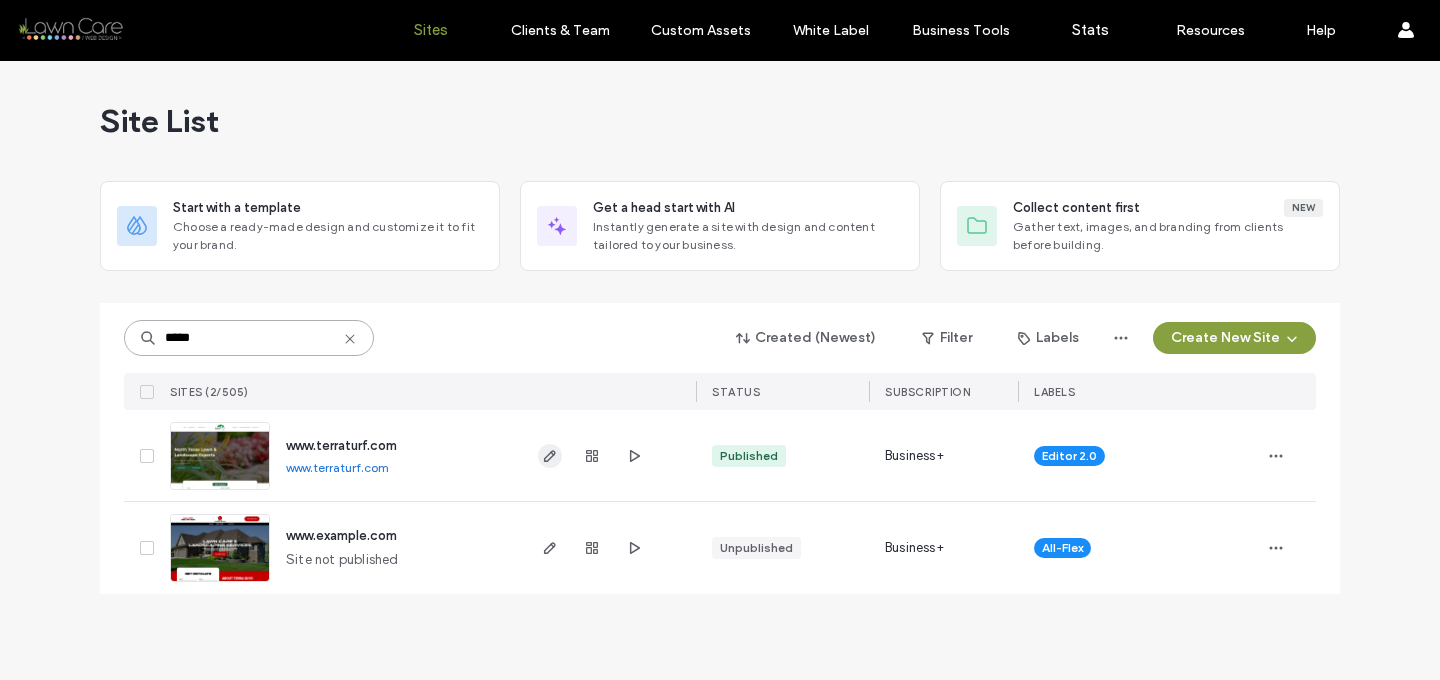 type on "*****" 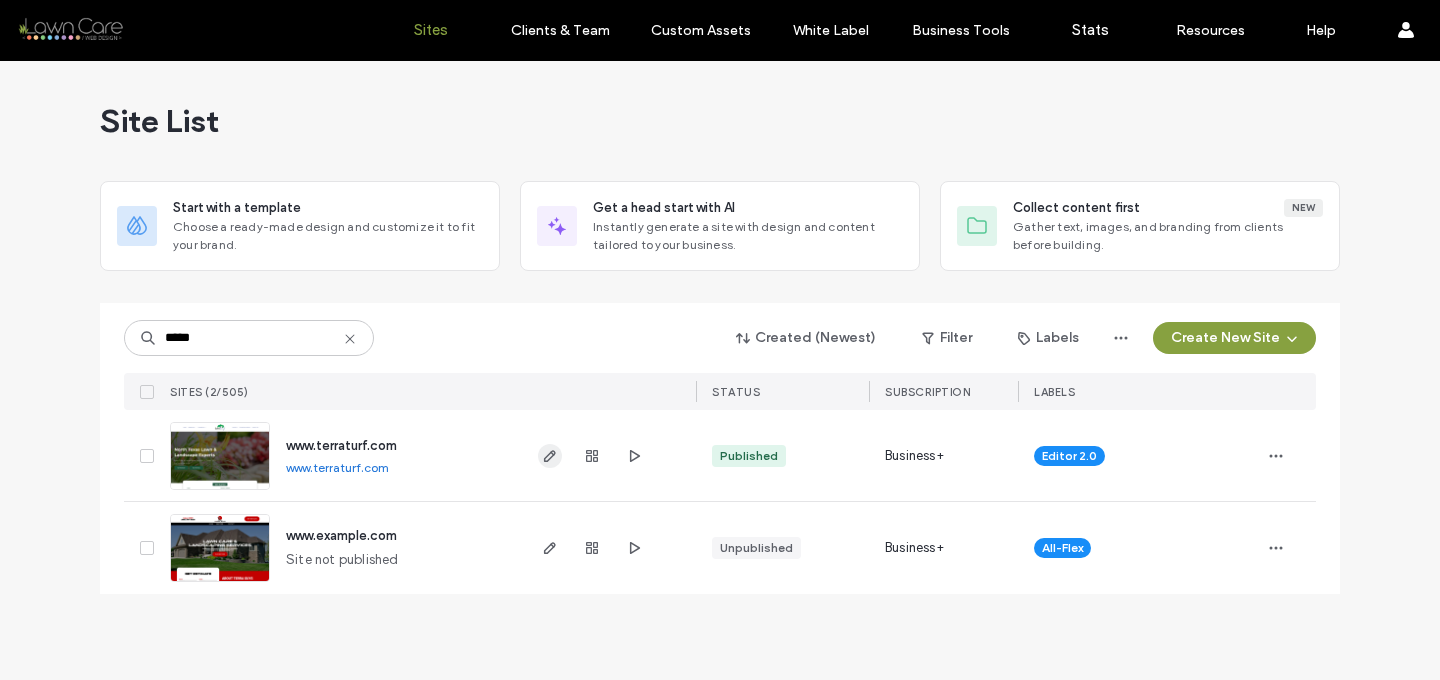 click 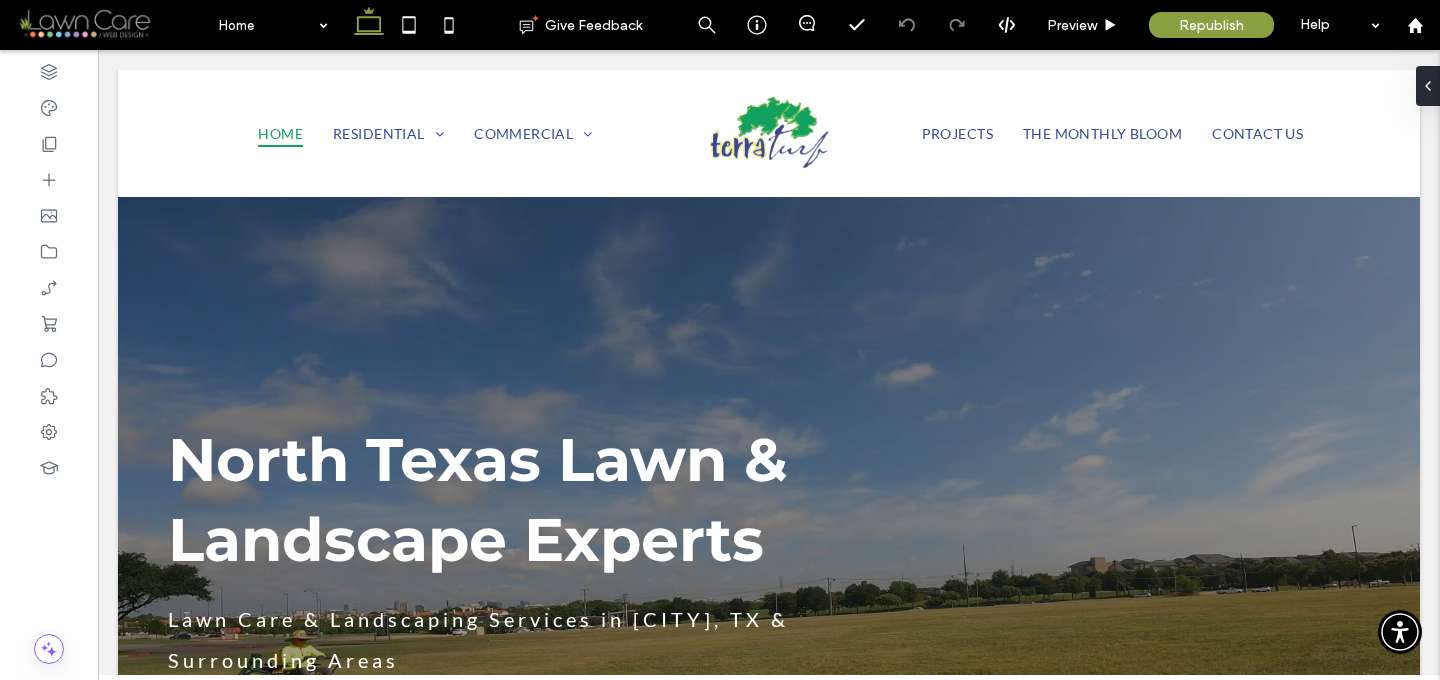 scroll, scrollTop: 299, scrollLeft: 0, axis: vertical 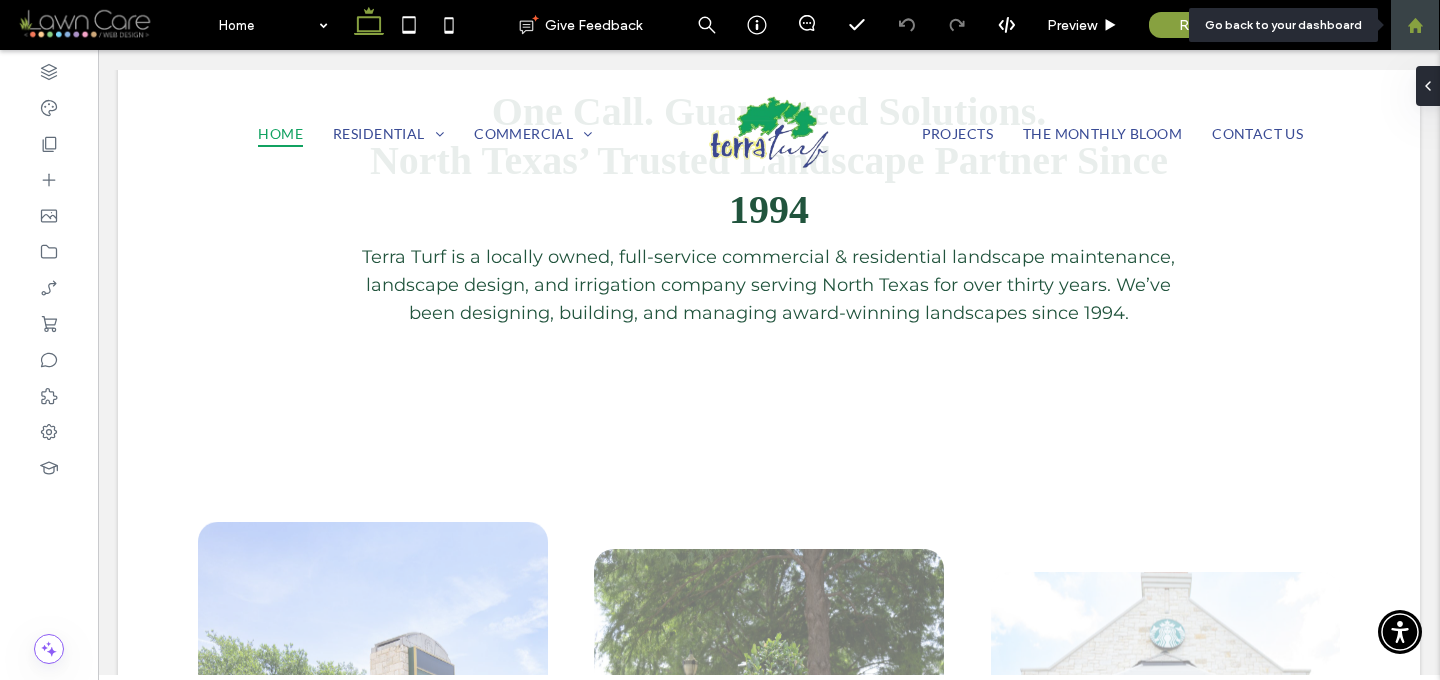 click 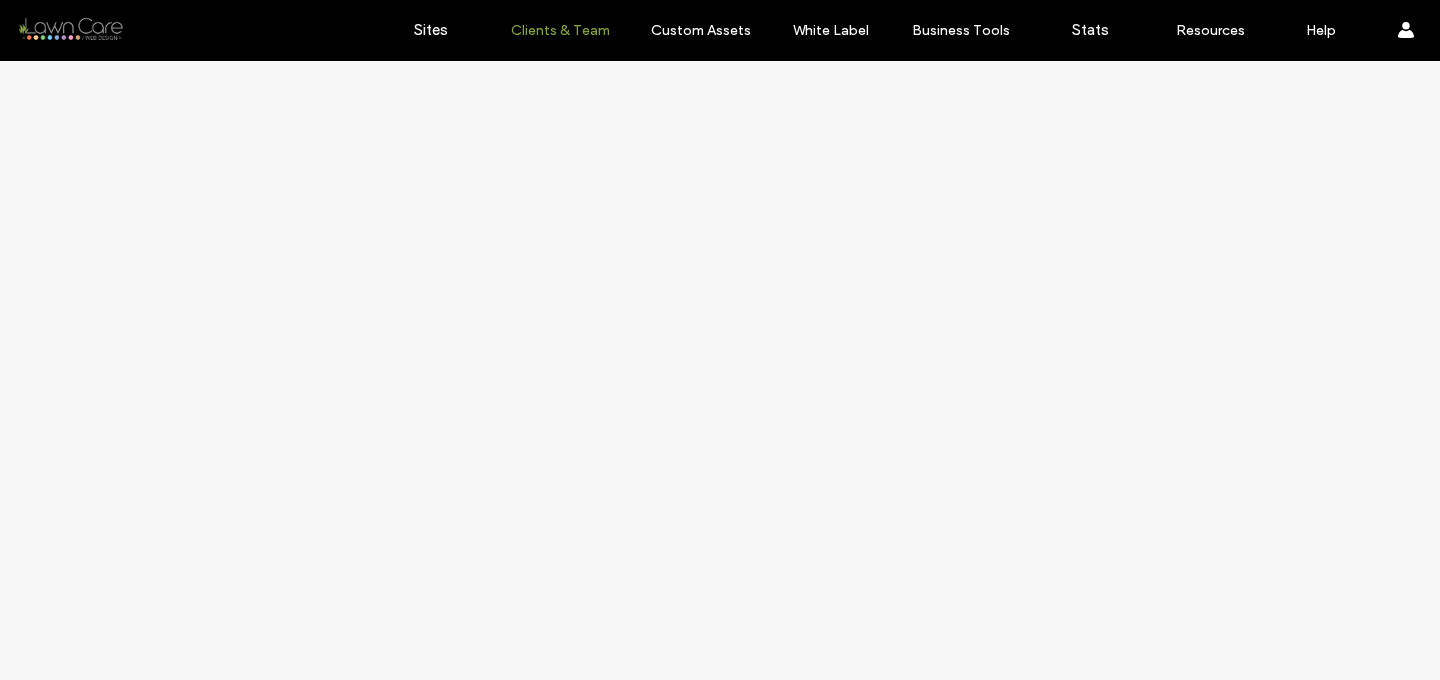 scroll, scrollTop: 0, scrollLeft: 0, axis: both 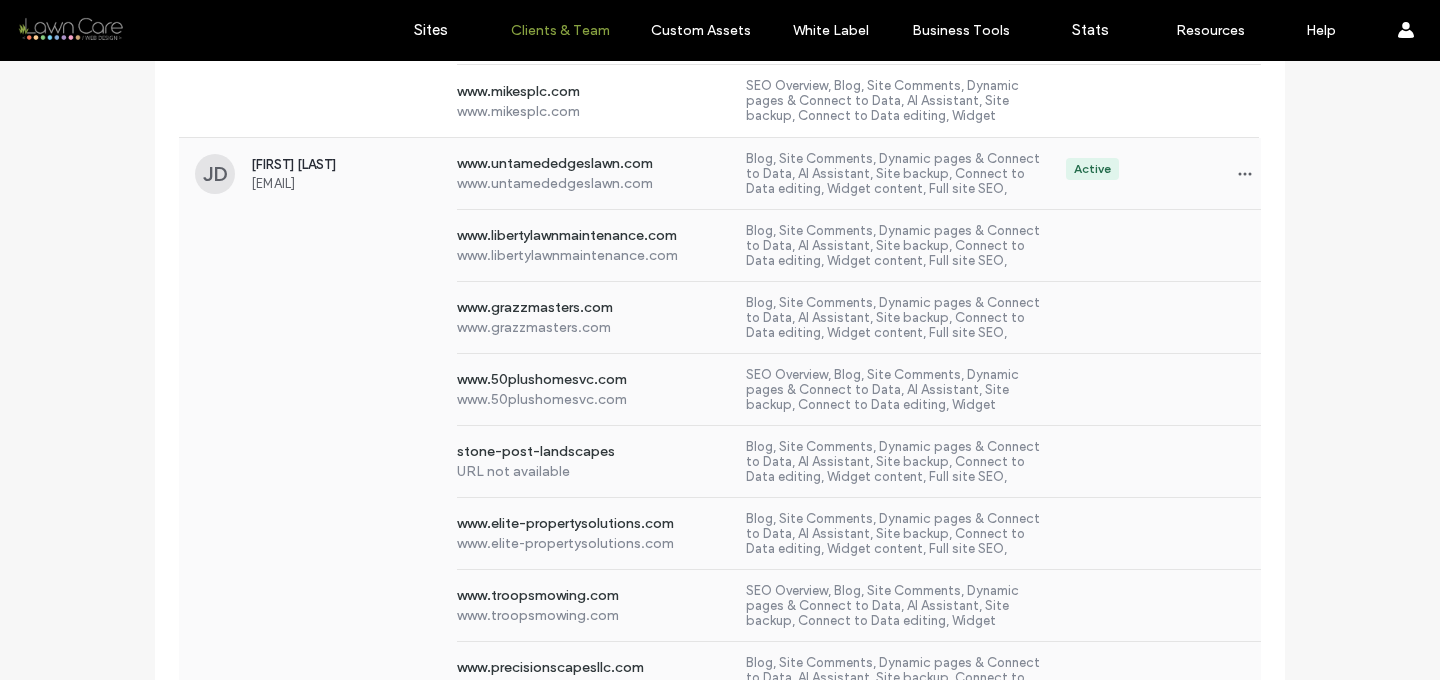 click on "www.50plushomesvc.com www.50plushomesvc.com SEO Overview, Blog, Site Comments, Dynamic pages & Connect to Data, AI Assistant, Site backup, Connect to Data editing, Widget content, Full site SEO, Content Library, Site personalization, Dev Mode, Flex sections, Editor" at bounding box center (720, 390) 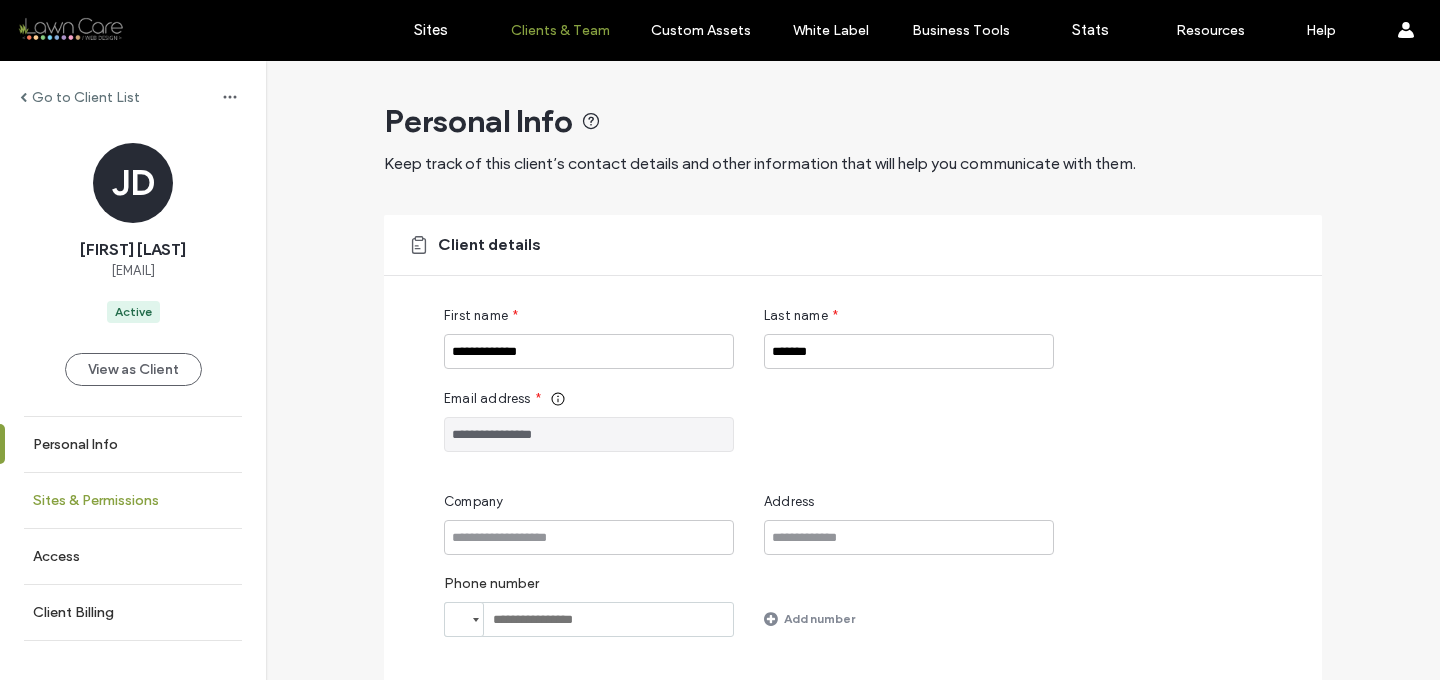 click on "Sites & Permissions" at bounding box center [96, 500] 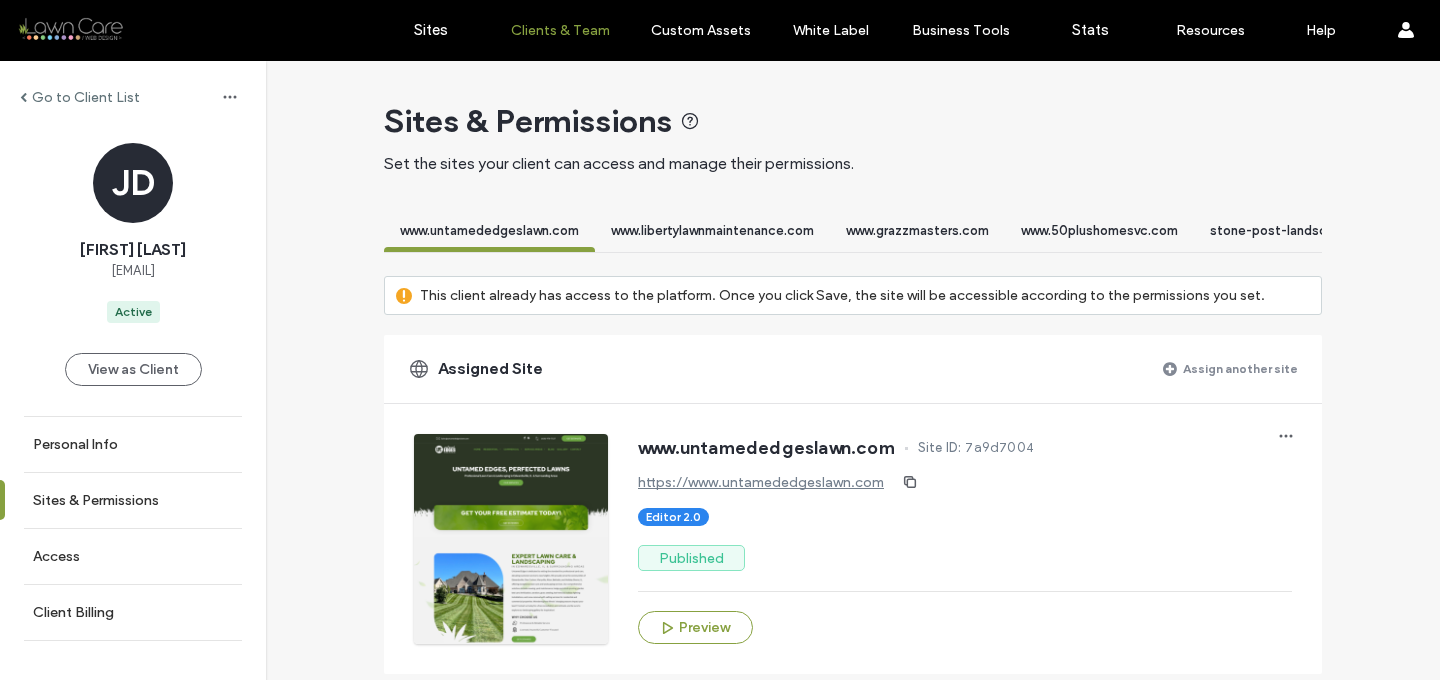 click on "Assign another site" at bounding box center [1240, 368] 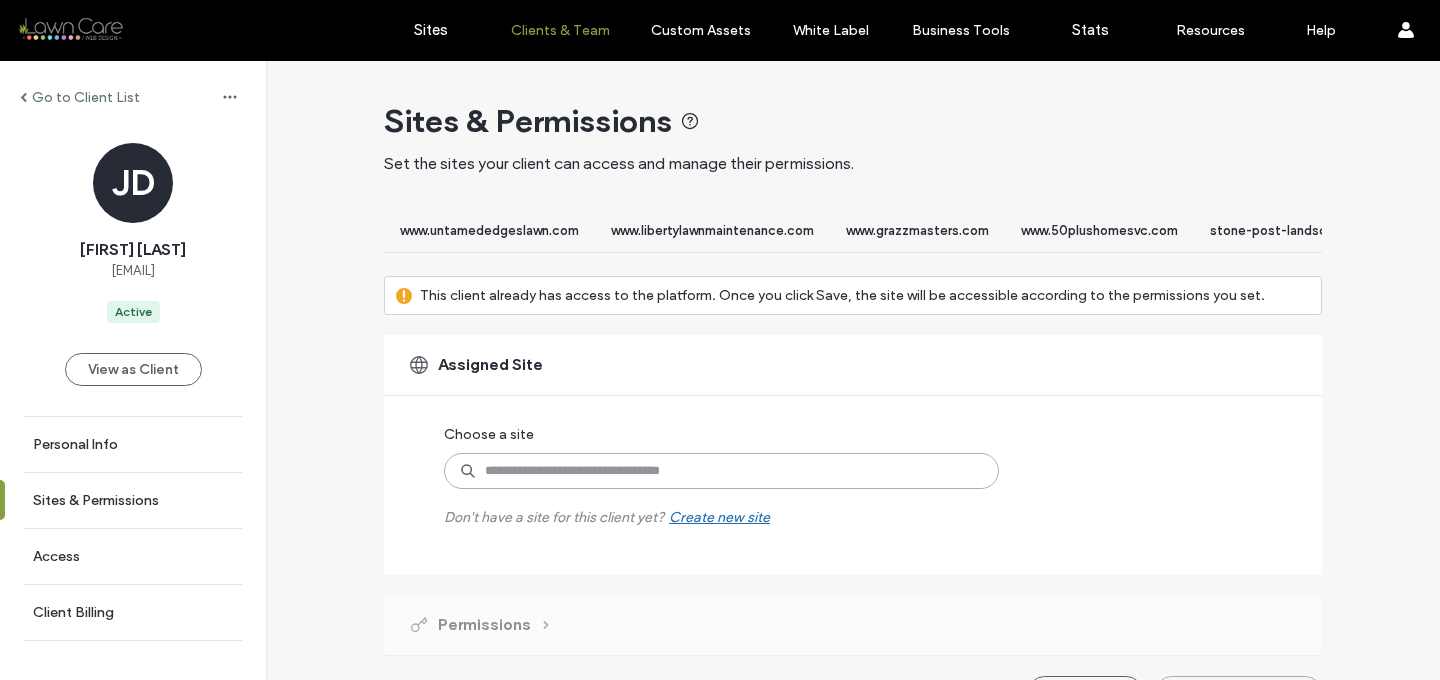 click at bounding box center (721, 471) 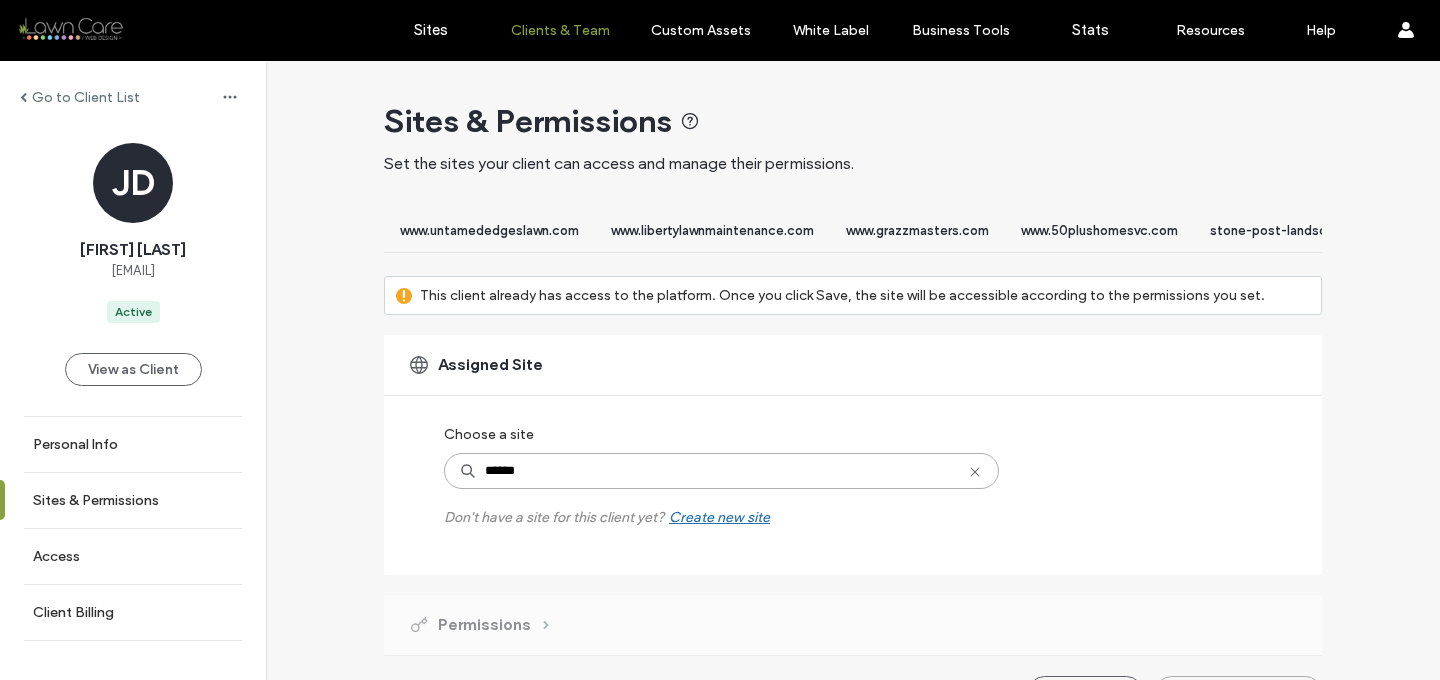 type on "*******" 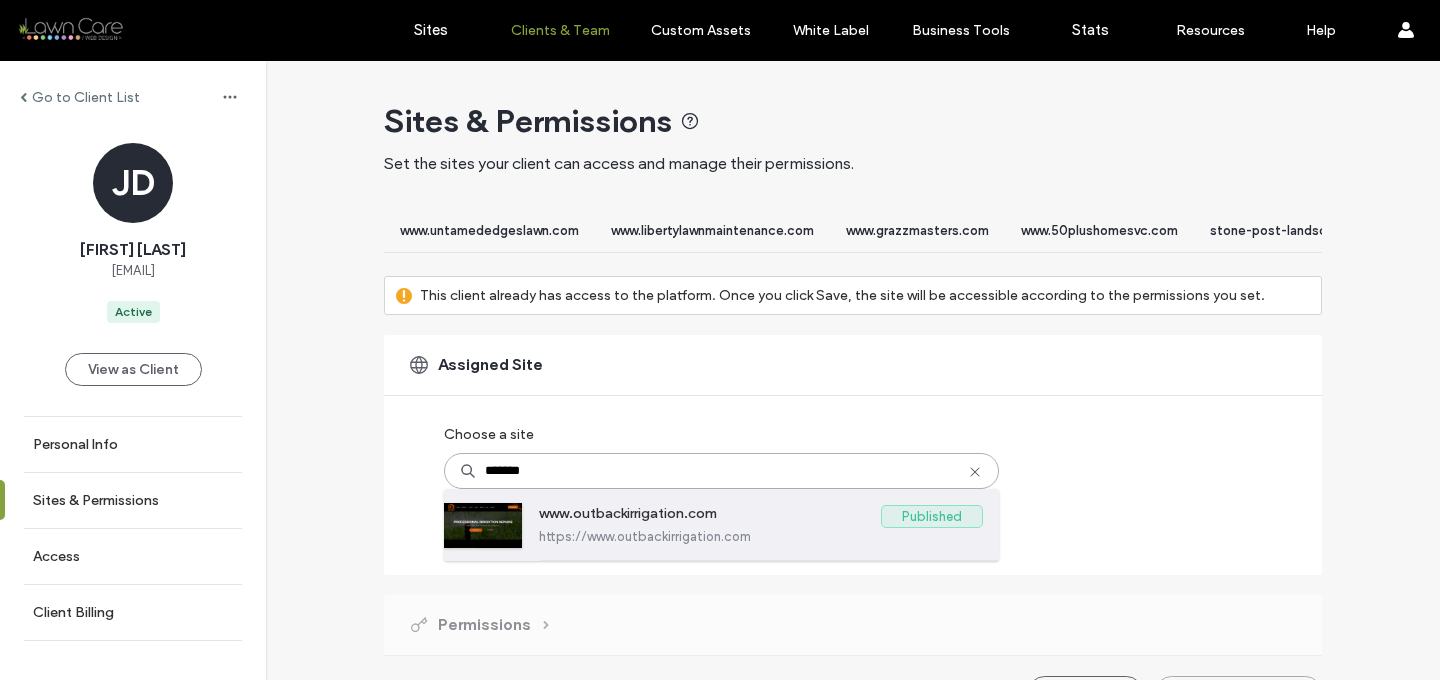 click on "www.outbackirrigation.com" at bounding box center [710, 517] 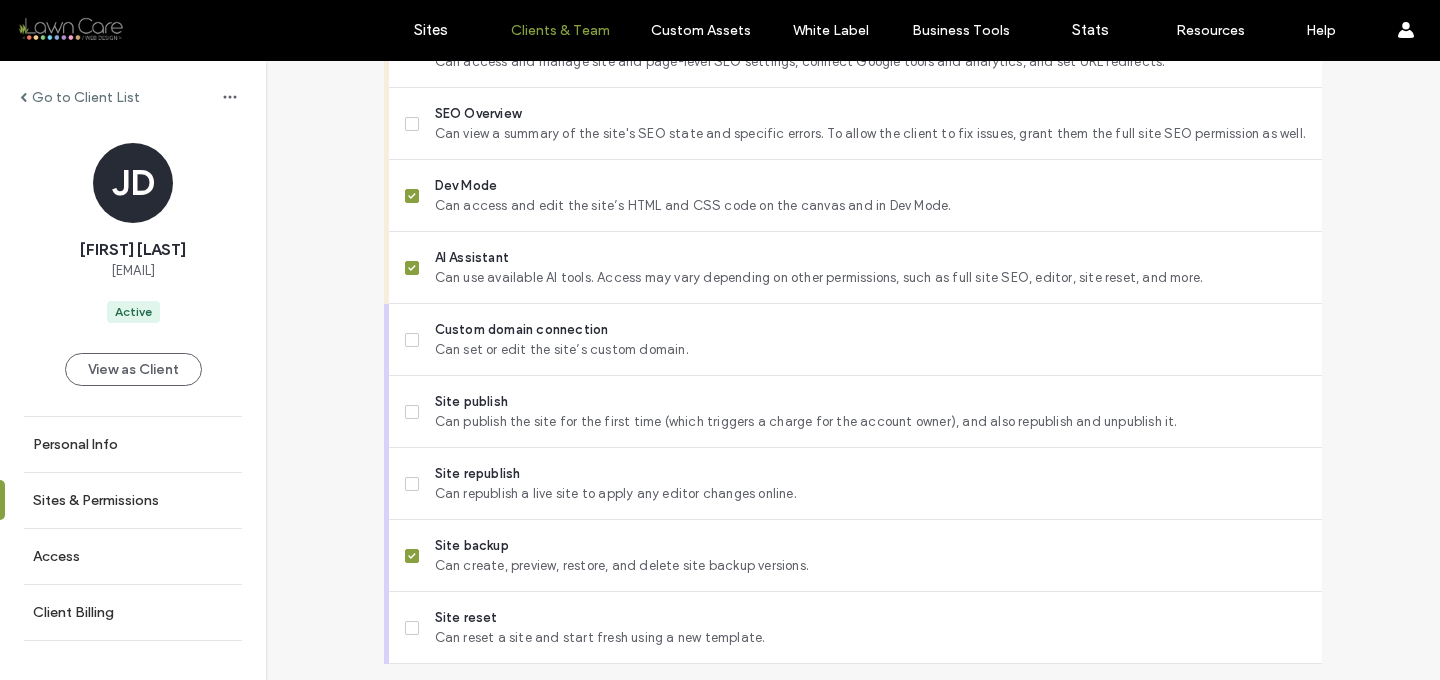 scroll, scrollTop: 1903, scrollLeft: 0, axis: vertical 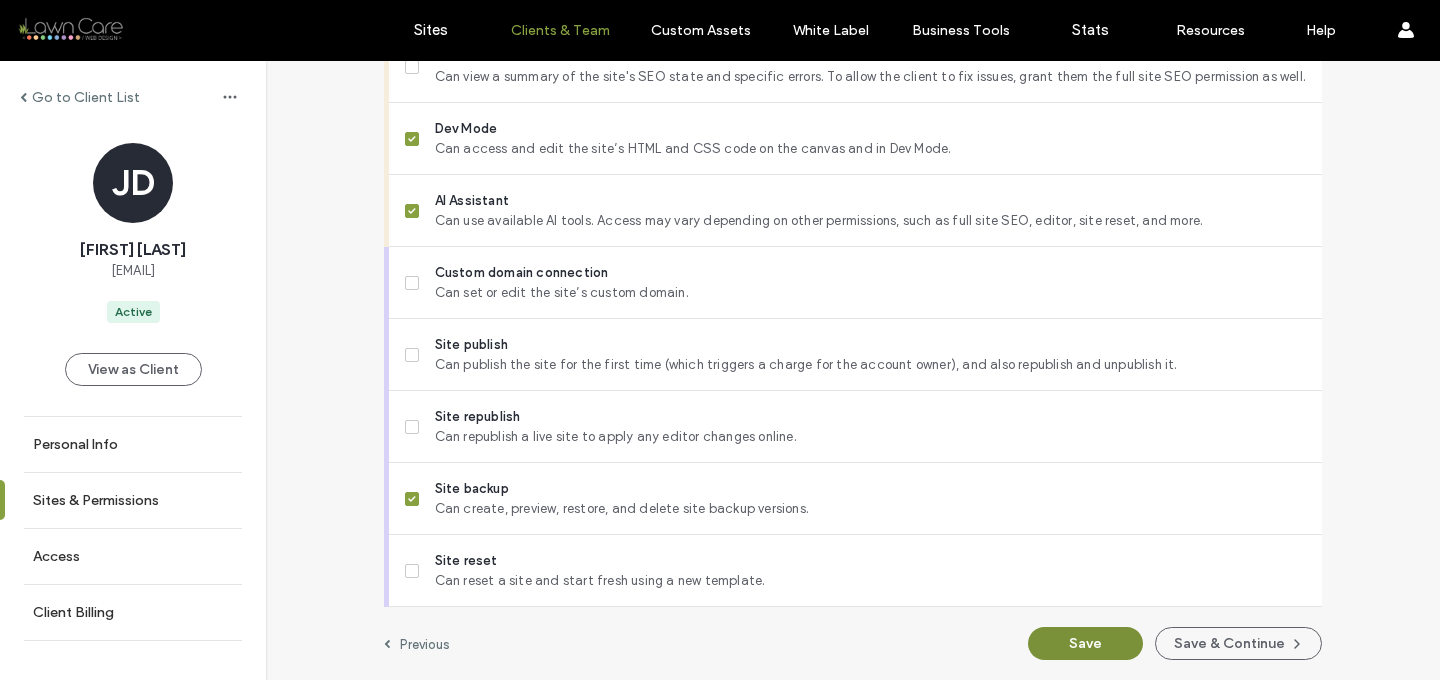 click on "Save" at bounding box center [1085, 643] 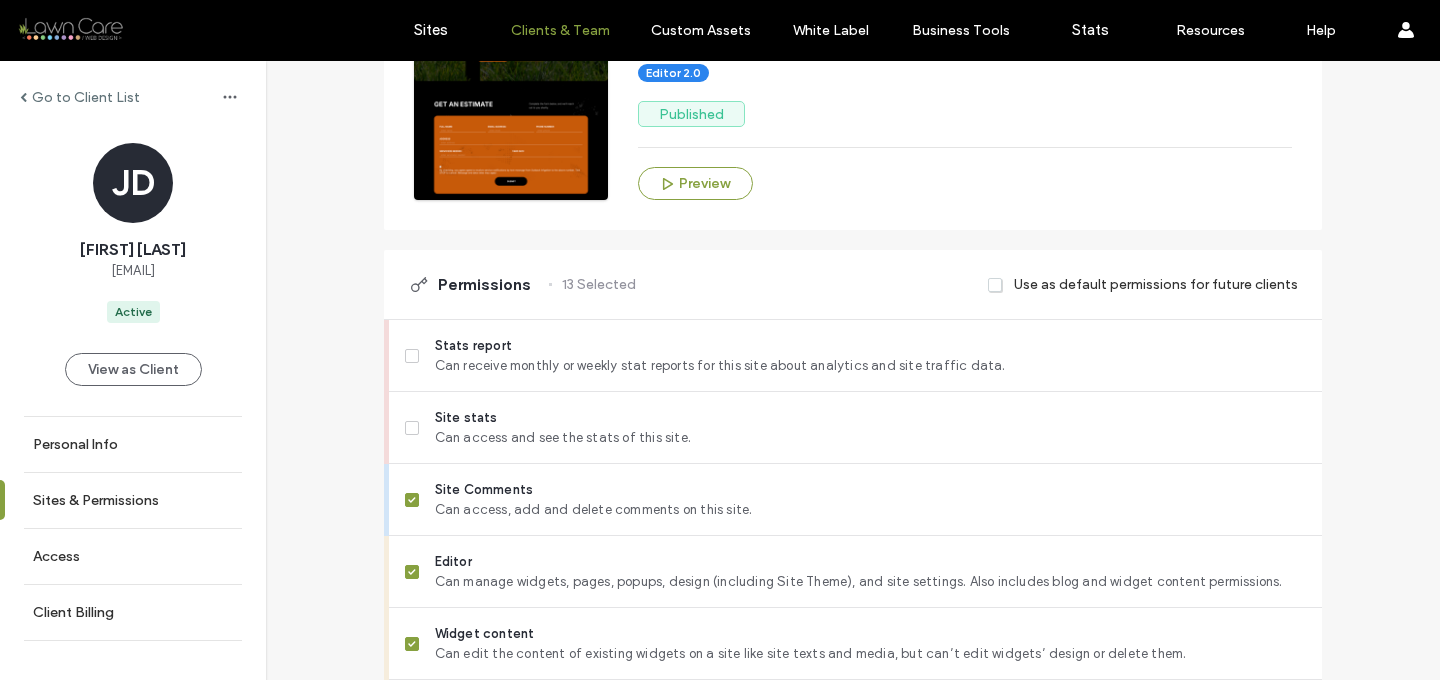 scroll, scrollTop: 0, scrollLeft: 0, axis: both 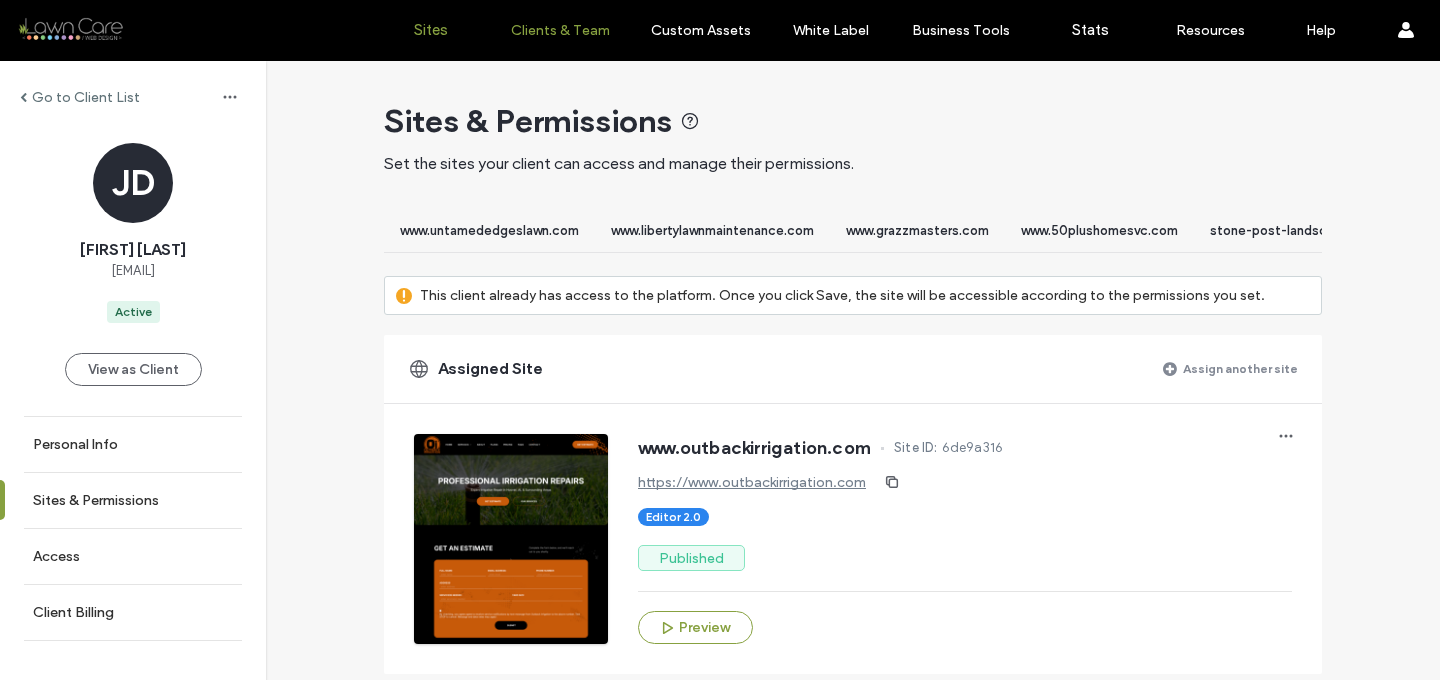 click on "Sites" at bounding box center [430, 30] 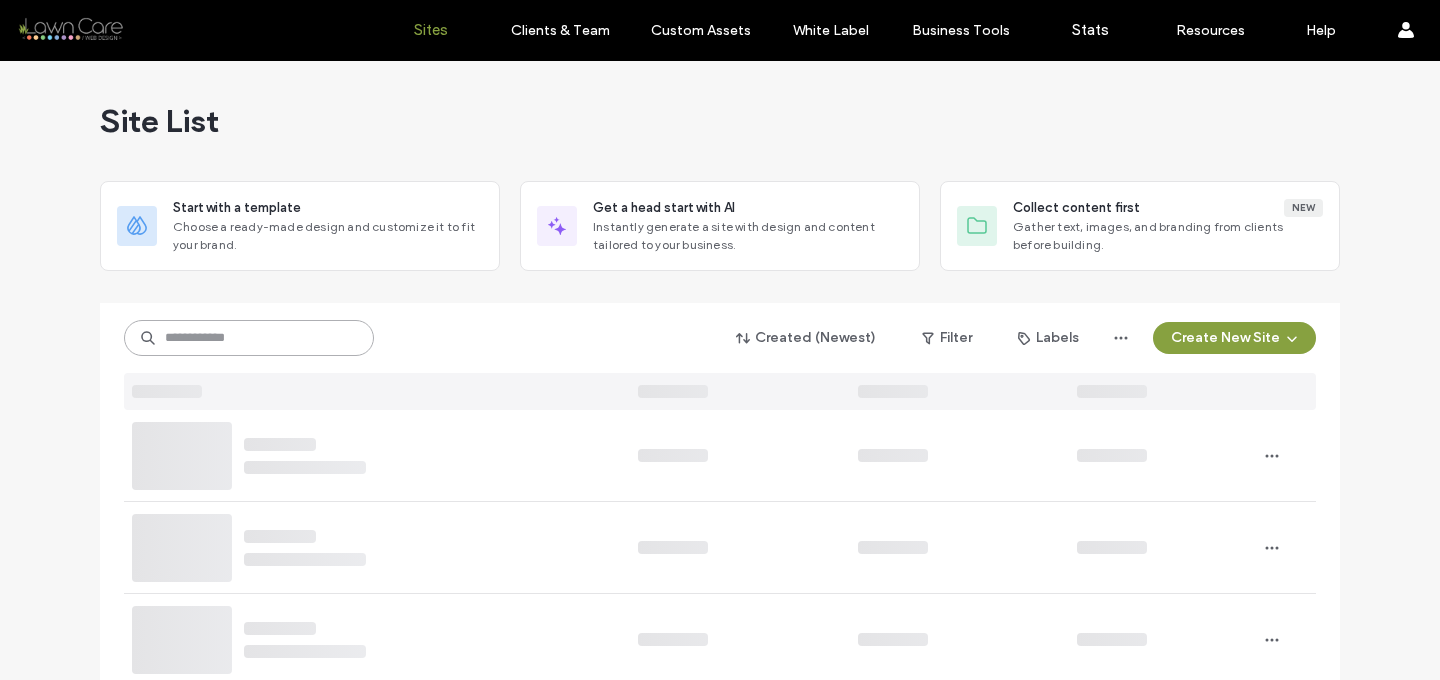 click at bounding box center [249, 338] 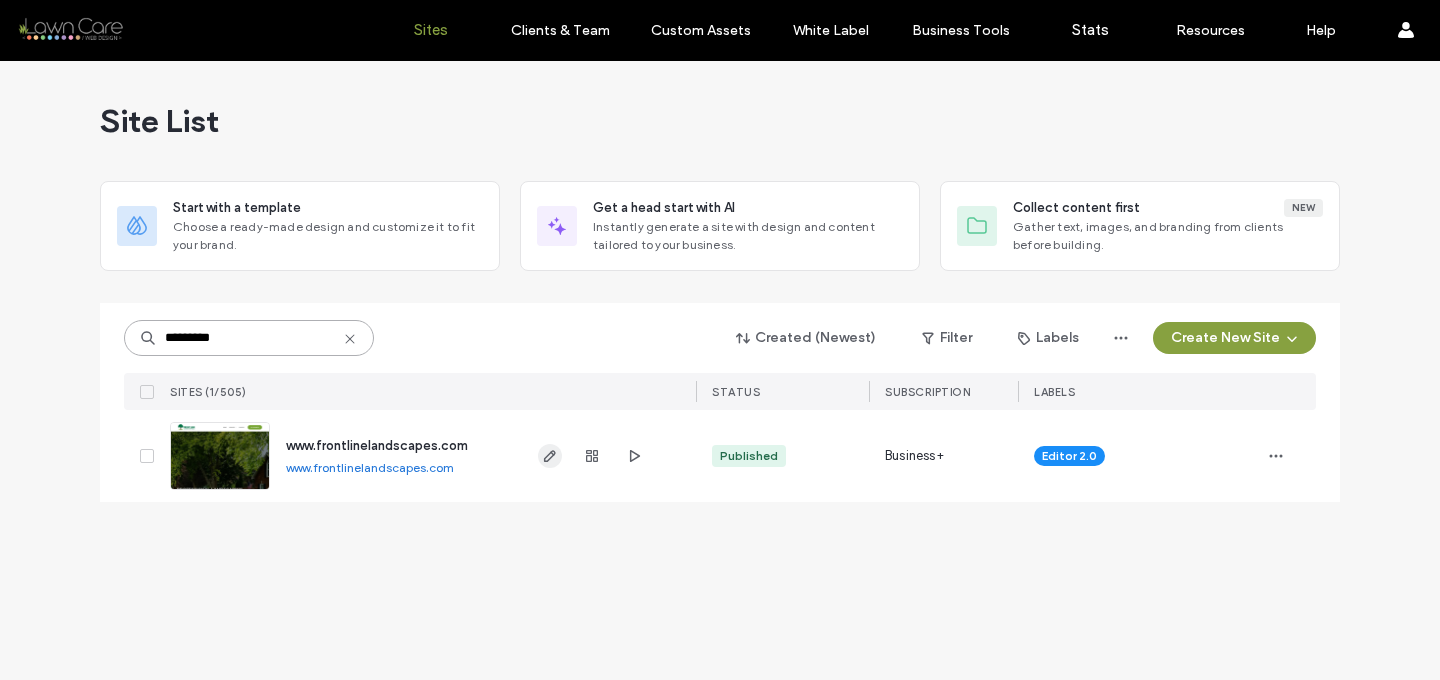 type on "*********" 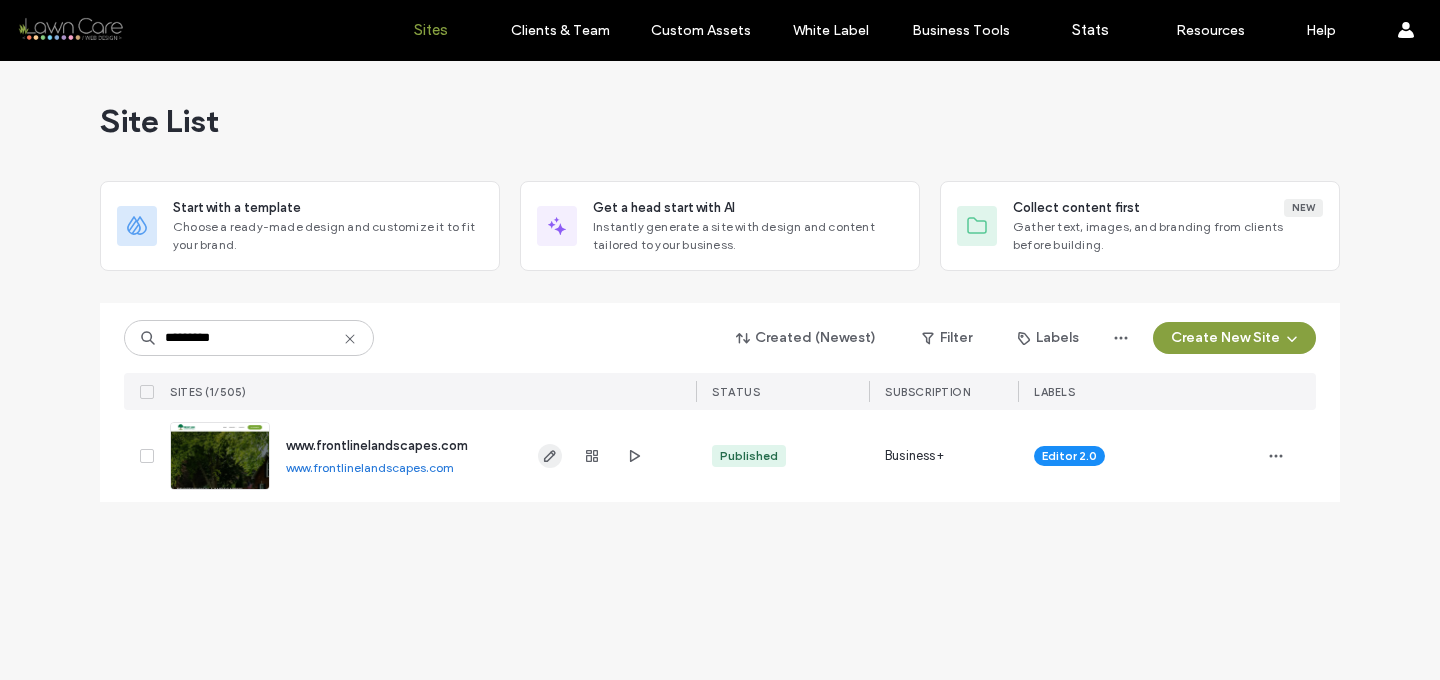 click at bounding box center [550, 456] 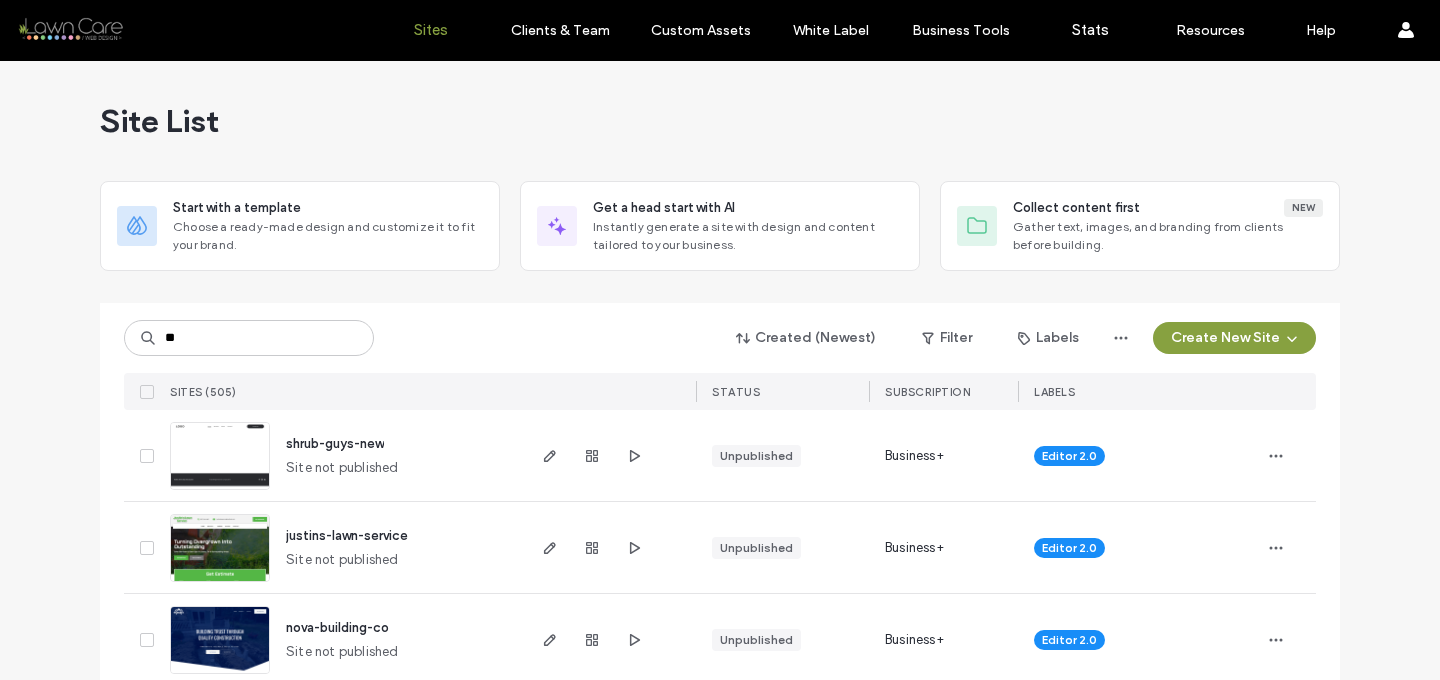 scroll, scrollTop: 0, scrollLeft: 0, axis: both 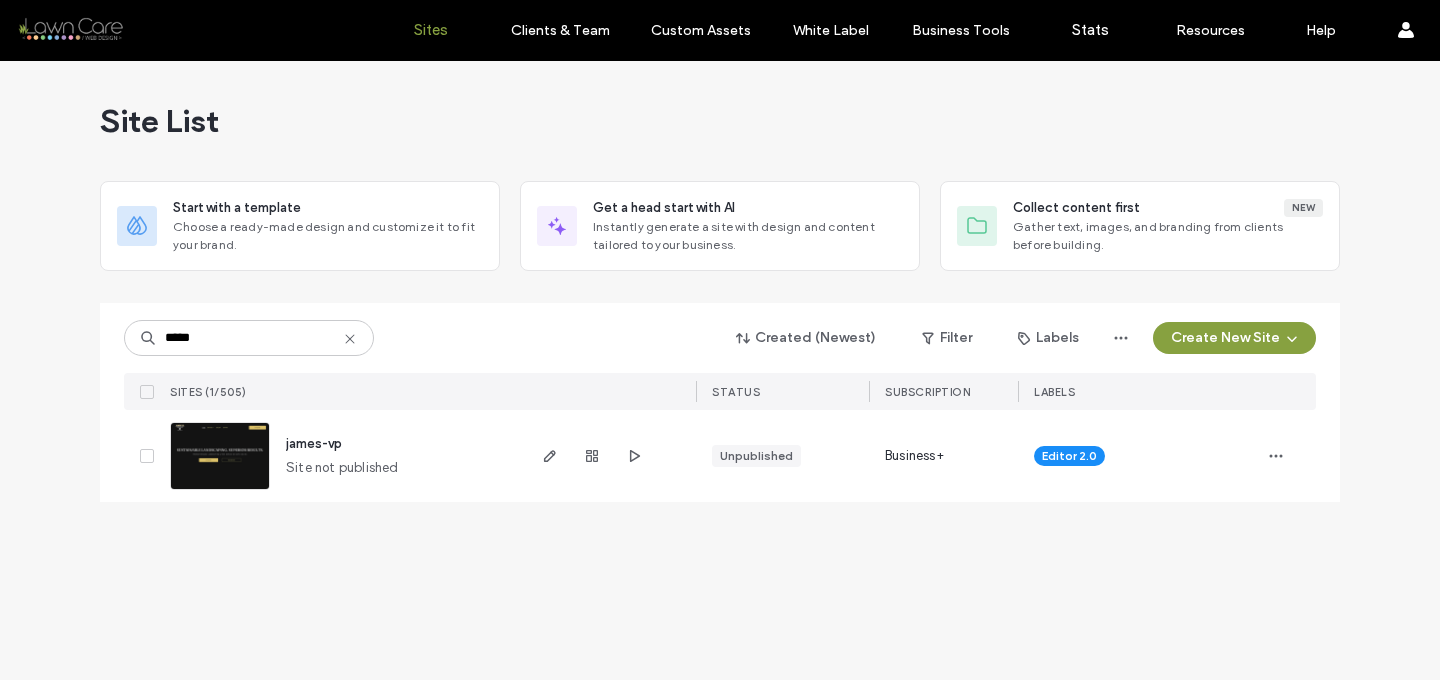 type on "*****" 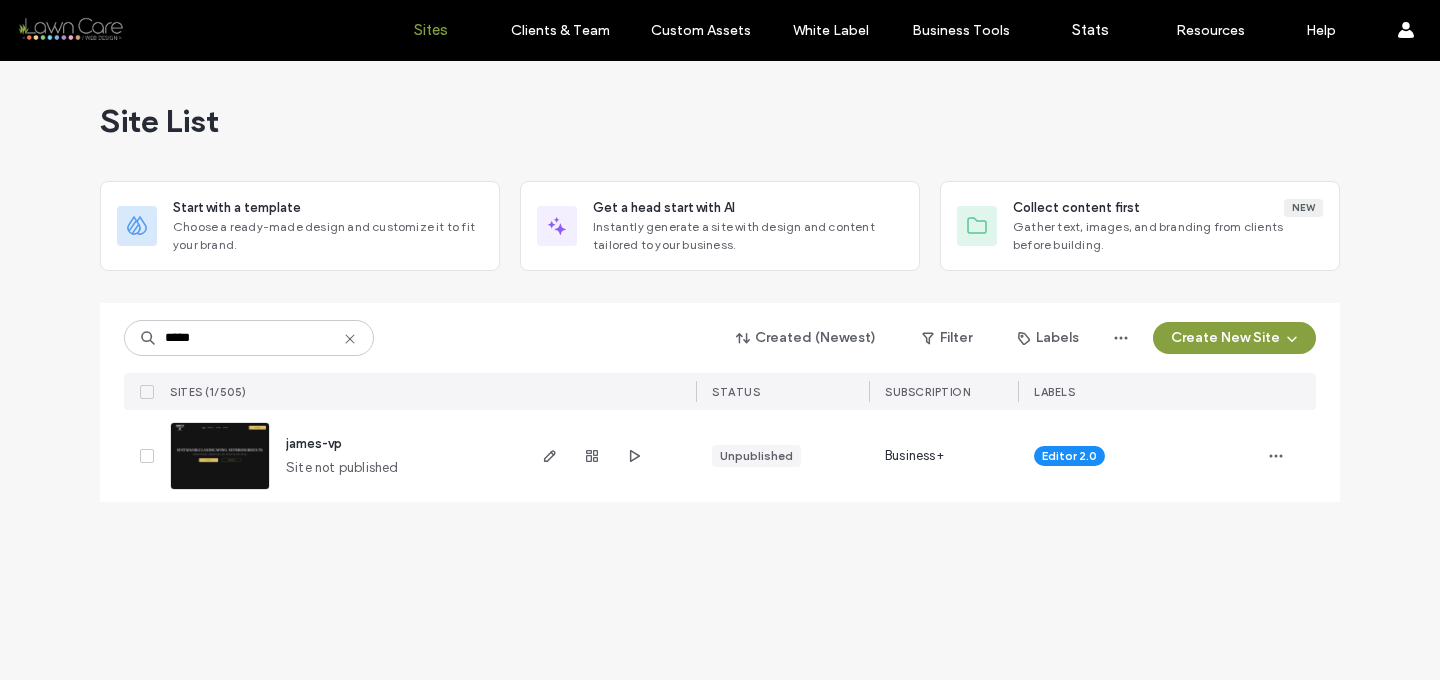 click 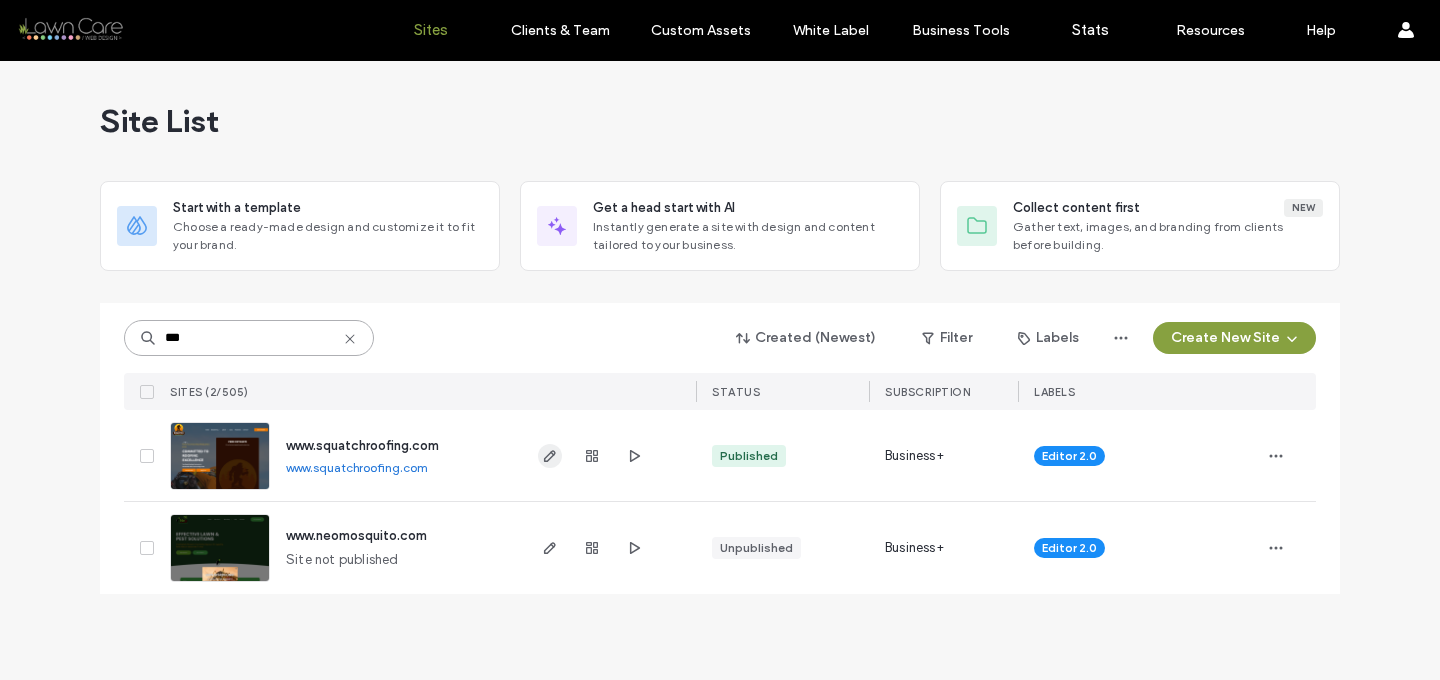 type on "***" 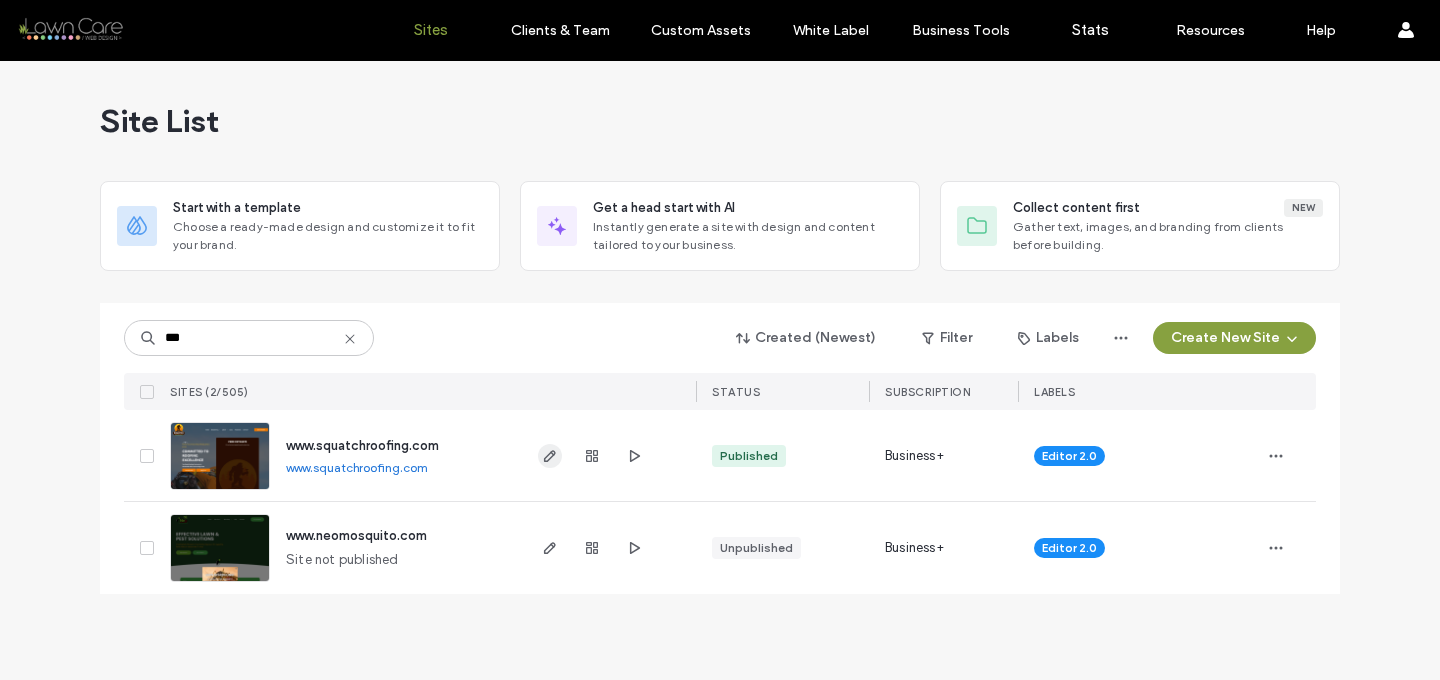 click at bounding box center [550, 456] 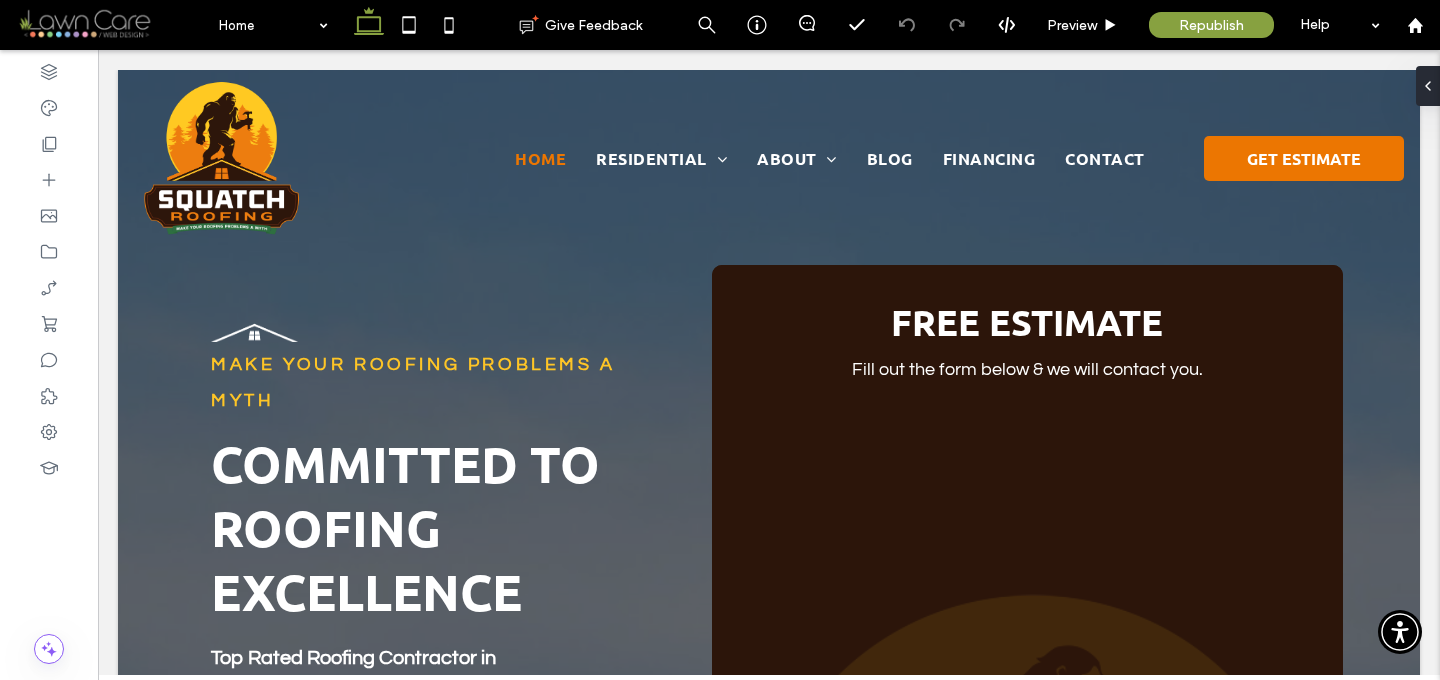 scroll, scrollTop: 0, scrollLeft: 0, axis: both 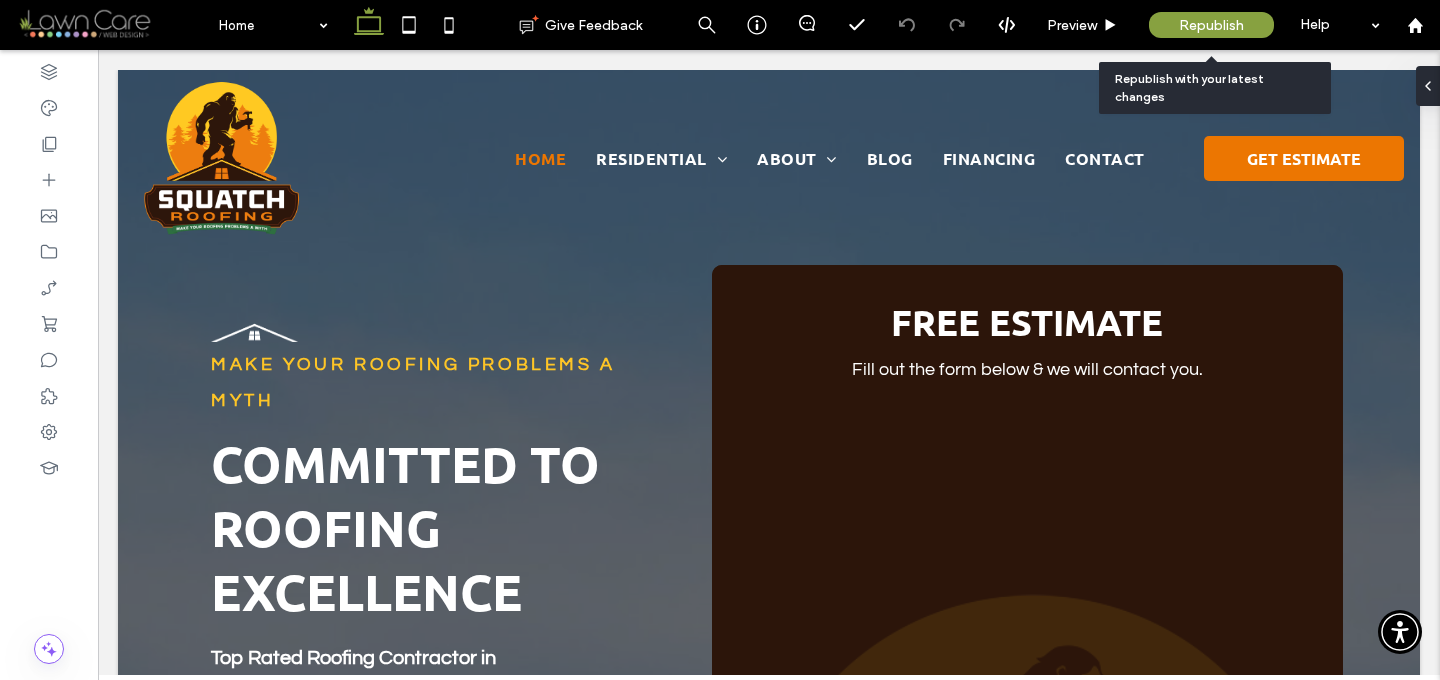 click on "Republish" at bounding box center [1211, 25] 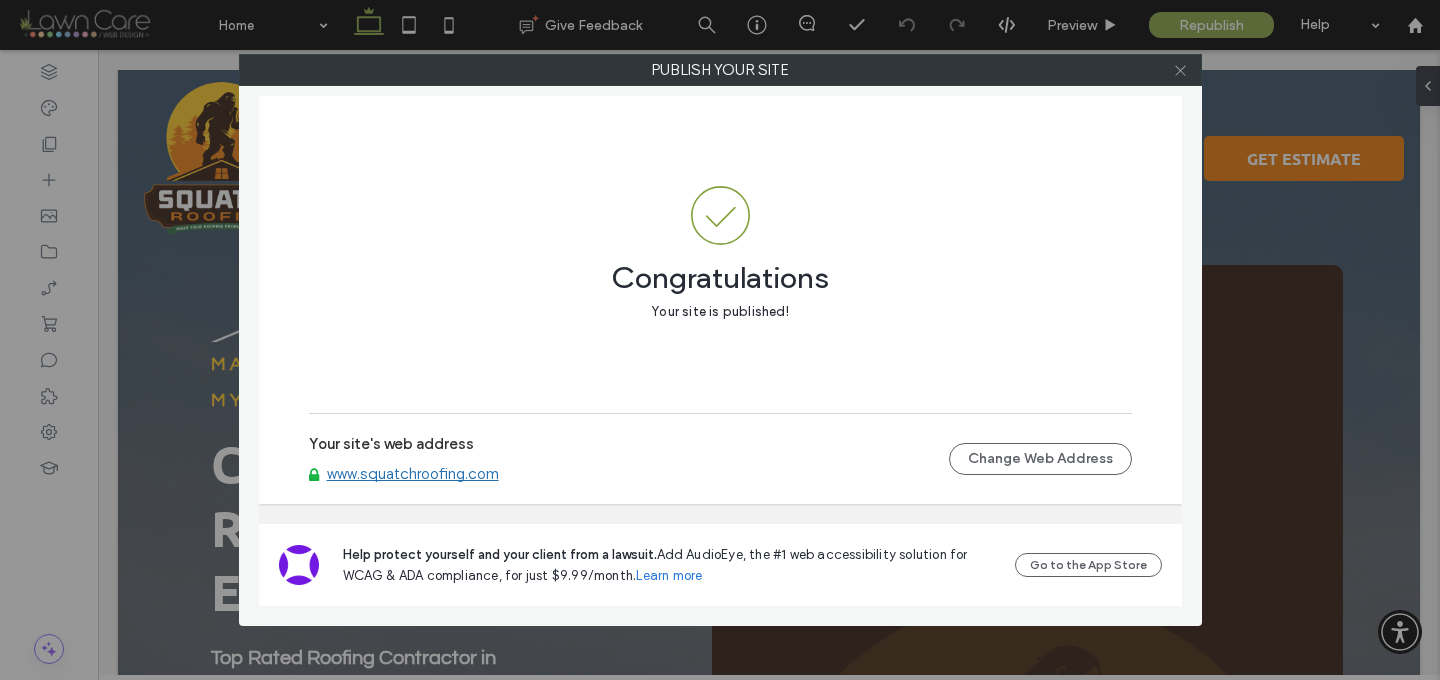 click 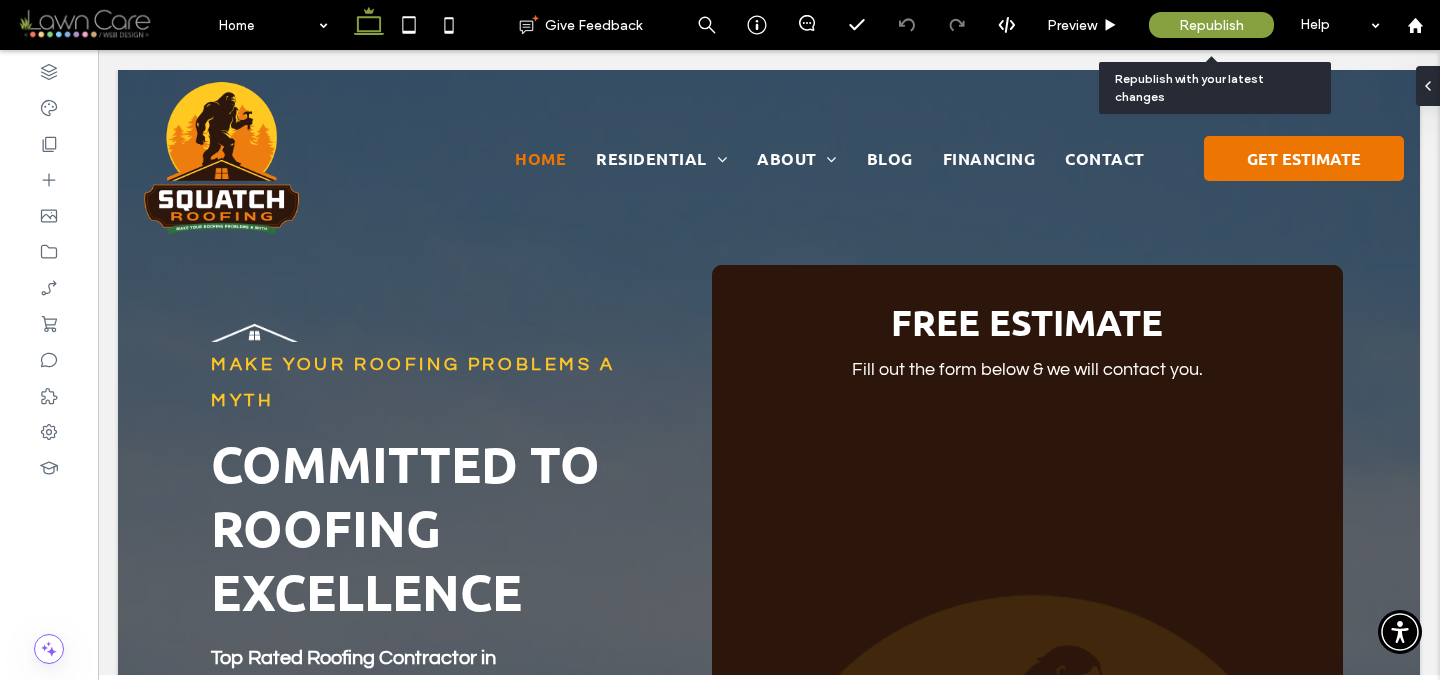 click on "Republish" at bounding box center (1211, 25) 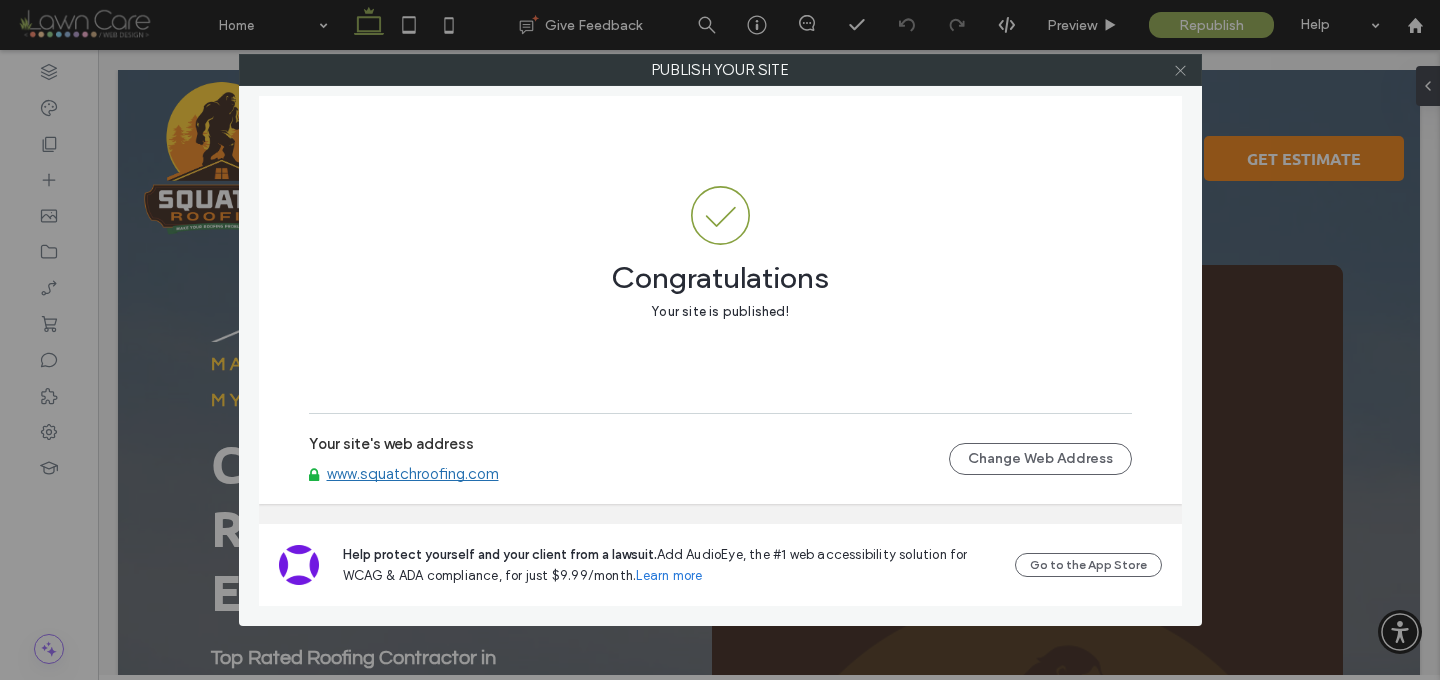 click 